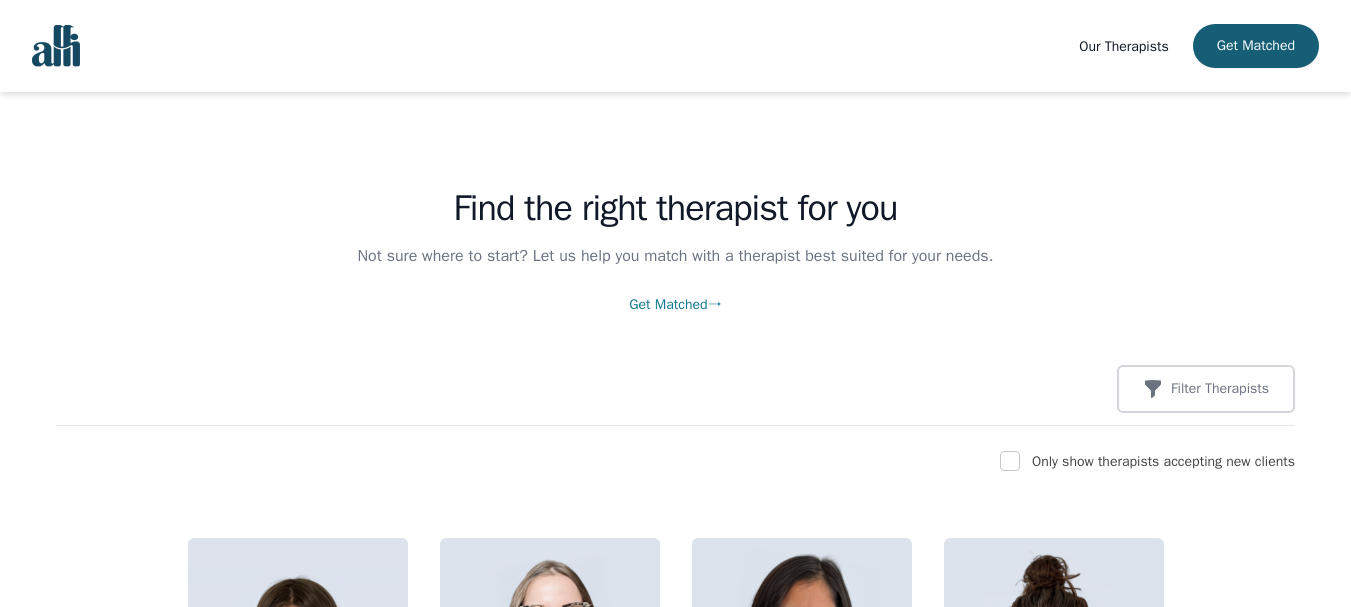 scroll, scrollTop: 0, scrollLeft: 0, axis: both 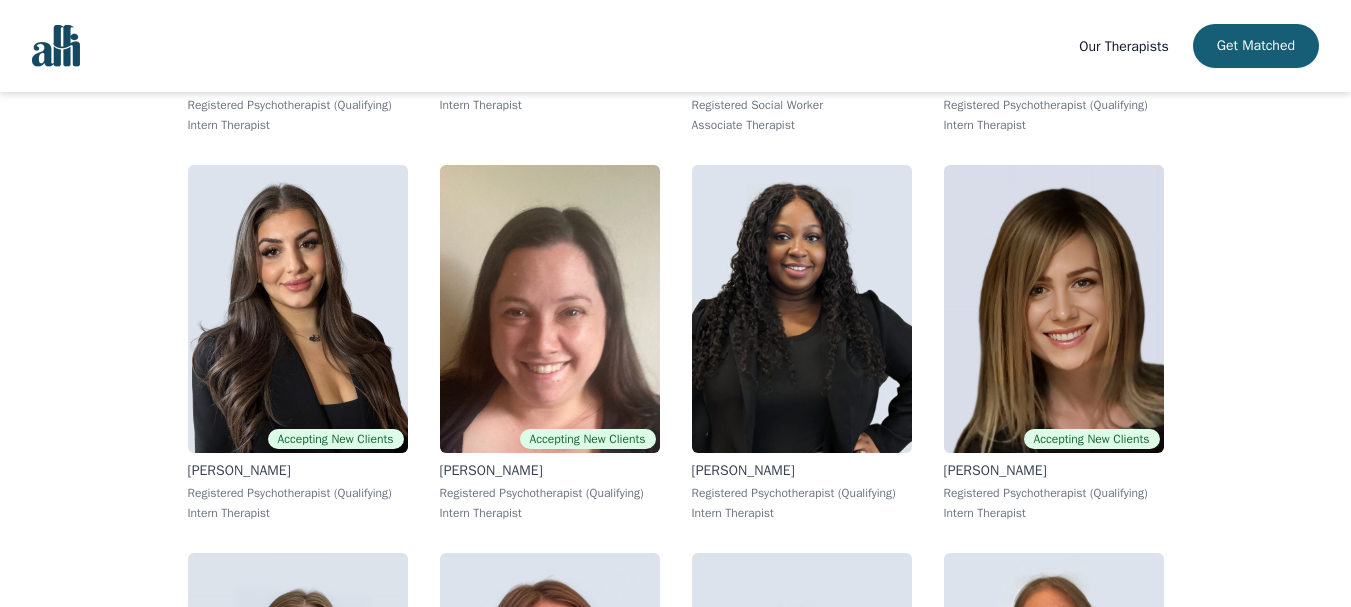 drag, startPoint x: 1359, startPoint y: 20, endPoint x: 1284, endPoint y: 308, distance: 297.60544 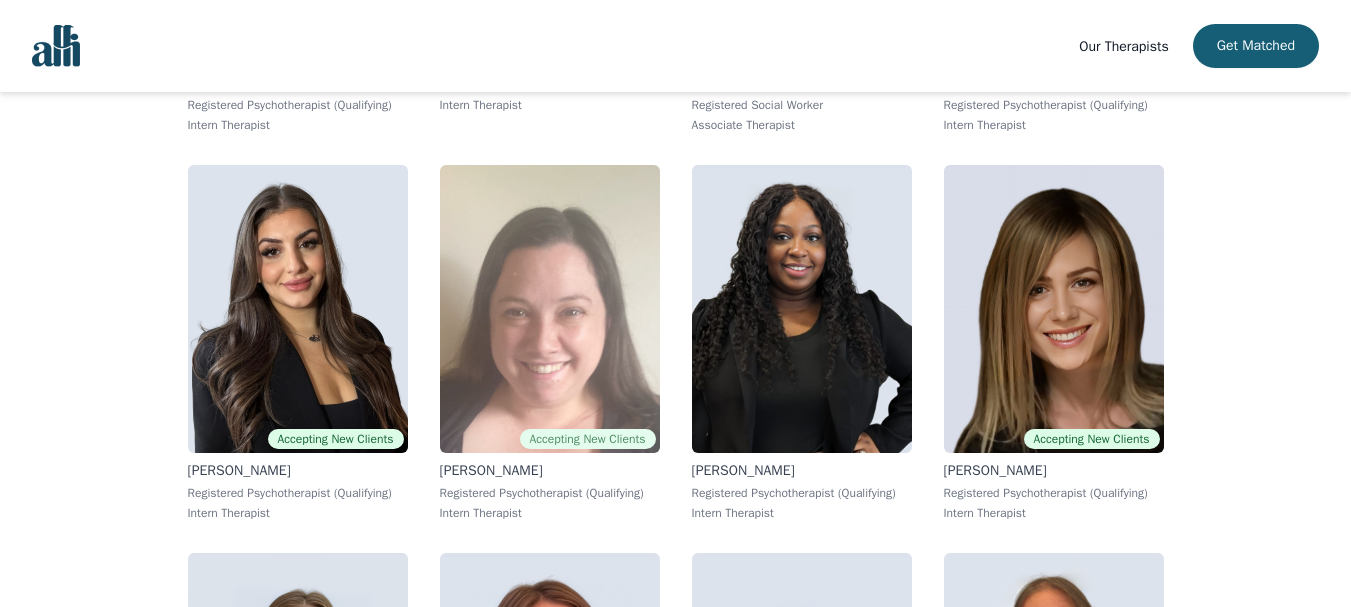 click at bounding box center [550, 309] 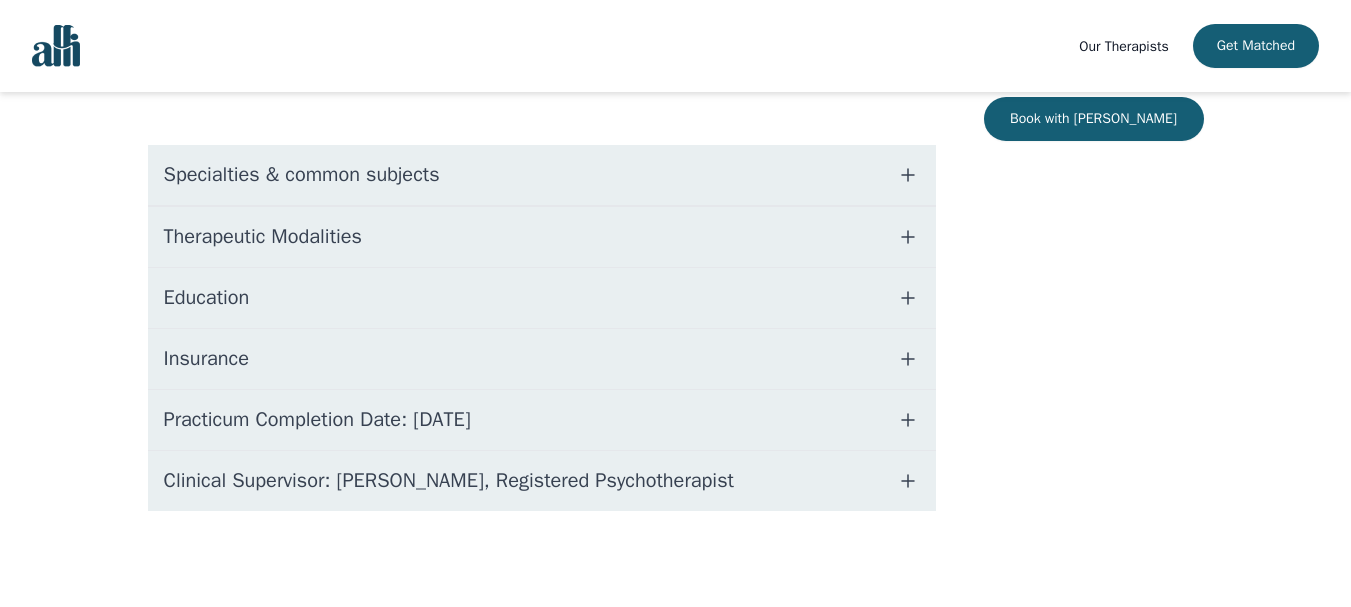 scroll, scrollTop: 0, scrollLeft: 0, axis: both 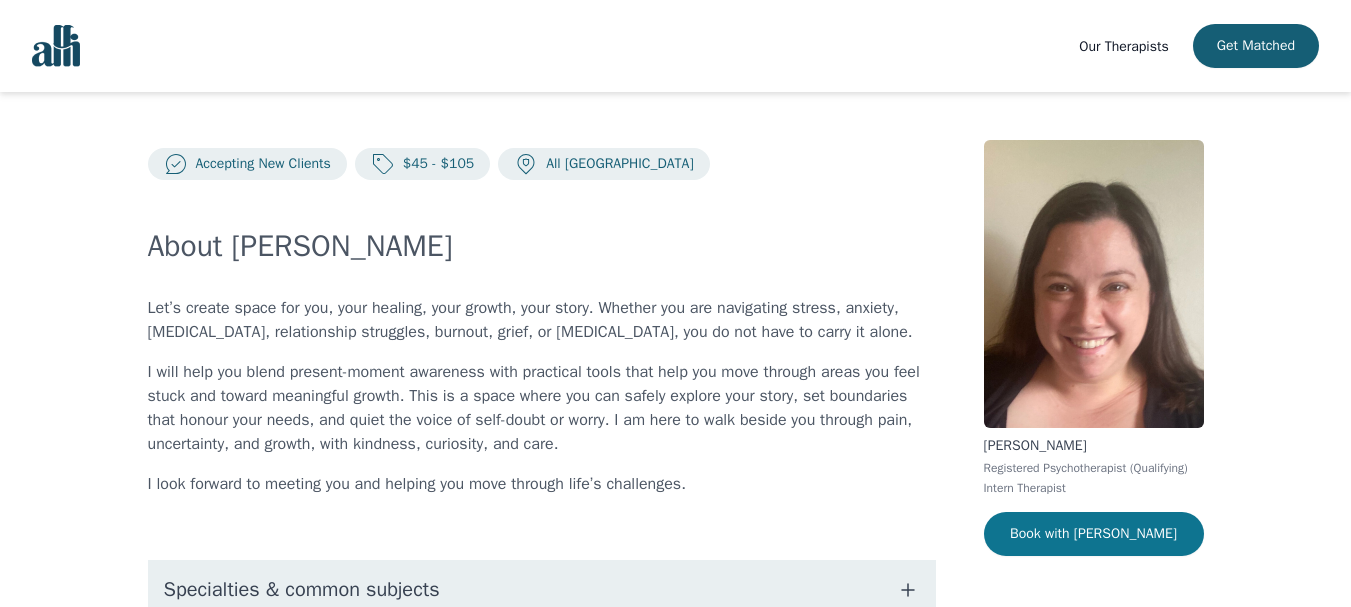 click on "Book with [PERSON_NAME]" at bounding box center [1094, 534] 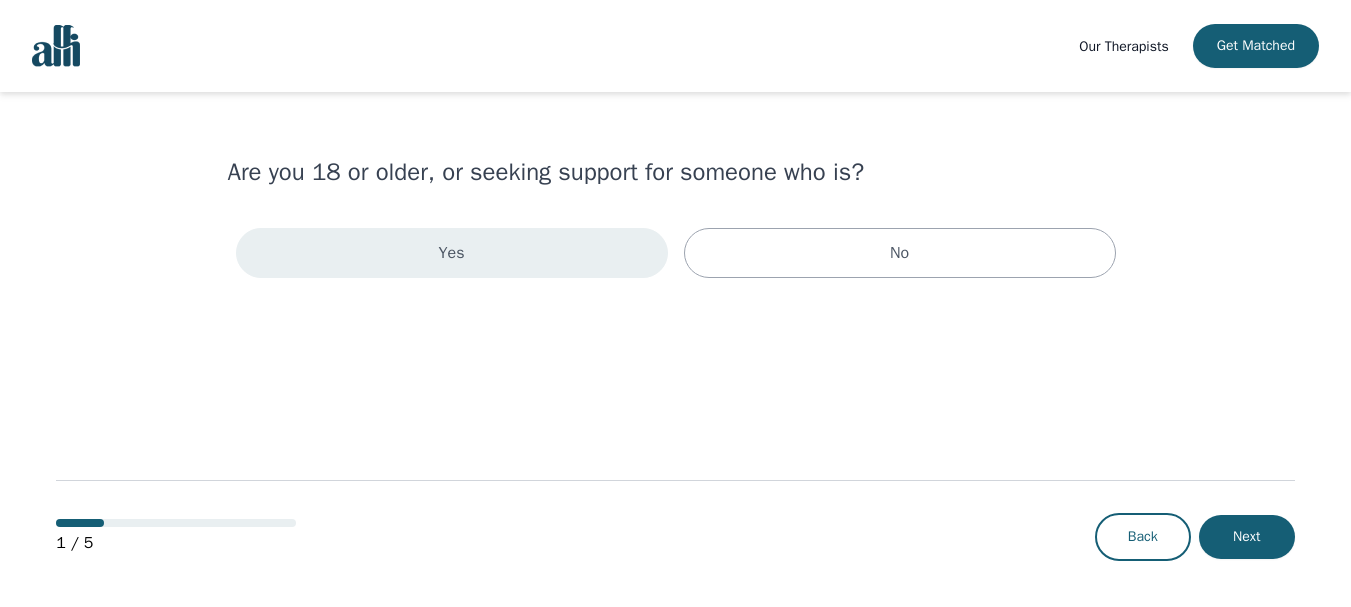 click on "Yes" at bounding box center [452, 253] 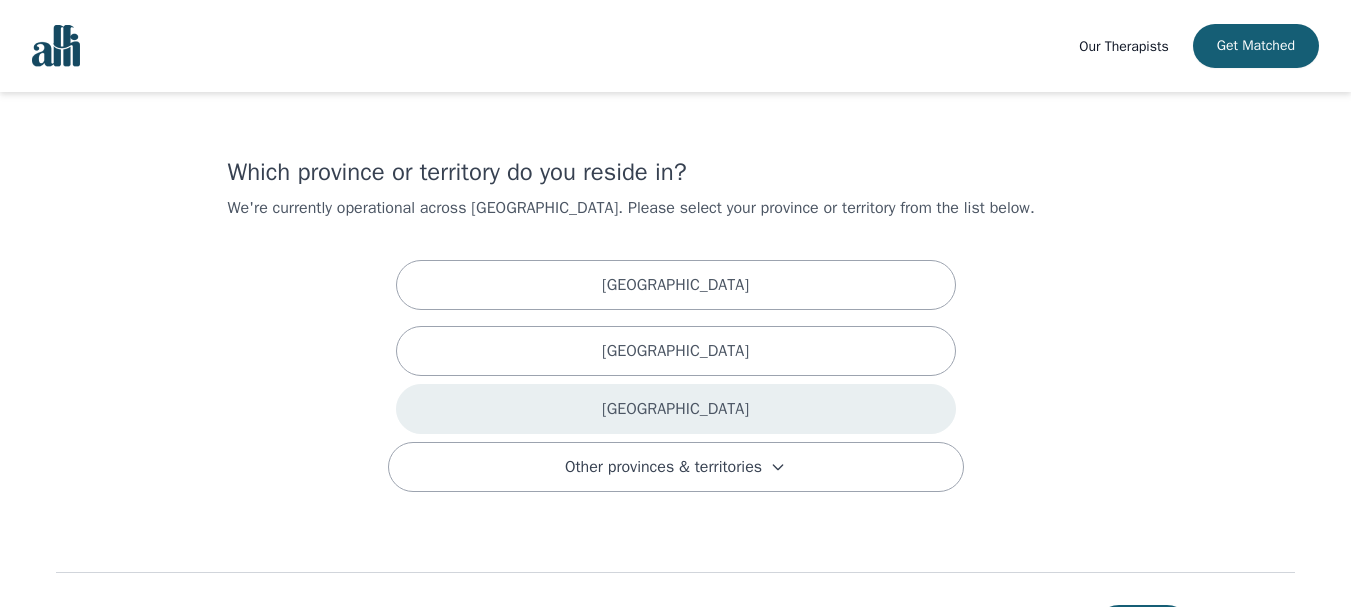 click on "[GEOGRAPHIC_DATA]" at bounding box center [676, 409] 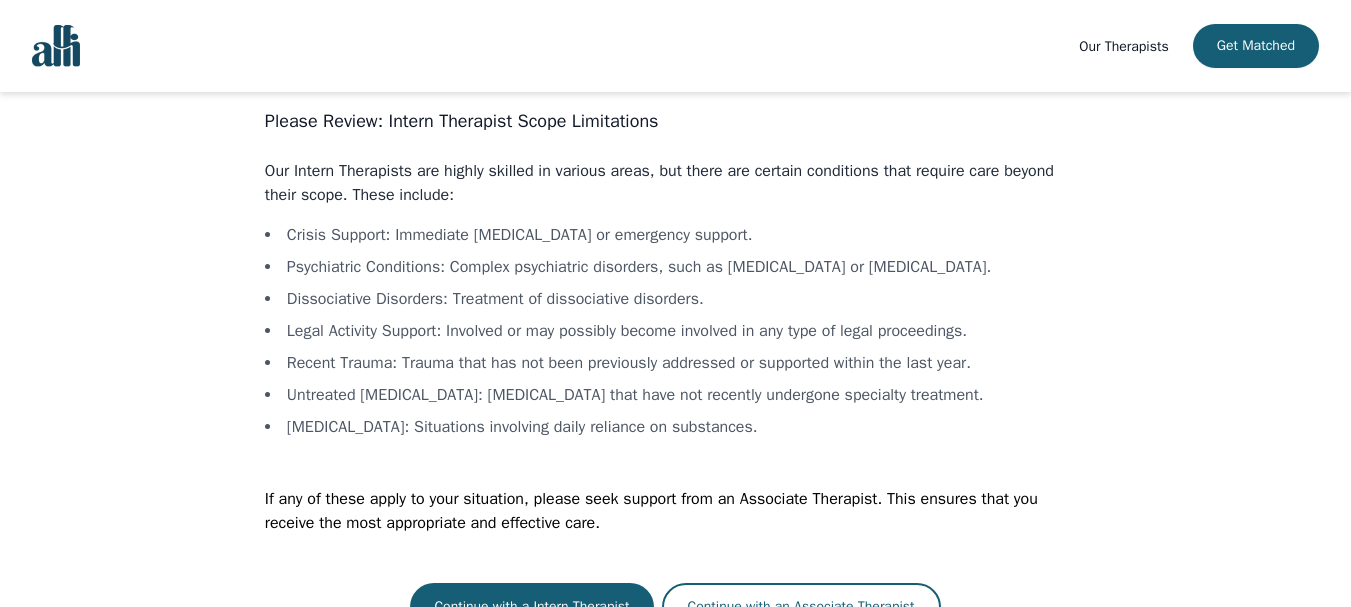 scroll, scrollTop: 81, scrollLeft: 0, axis: vertical 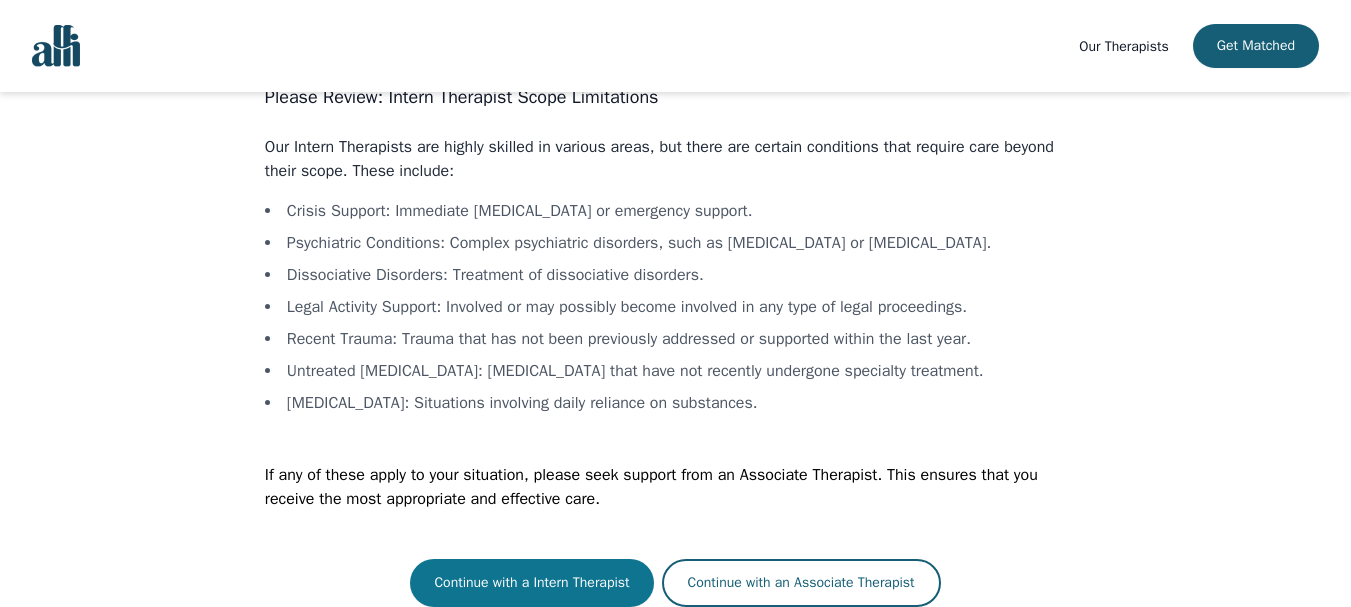 click on "Continue with a Intern Therapist" at bounding box center (531, 583) 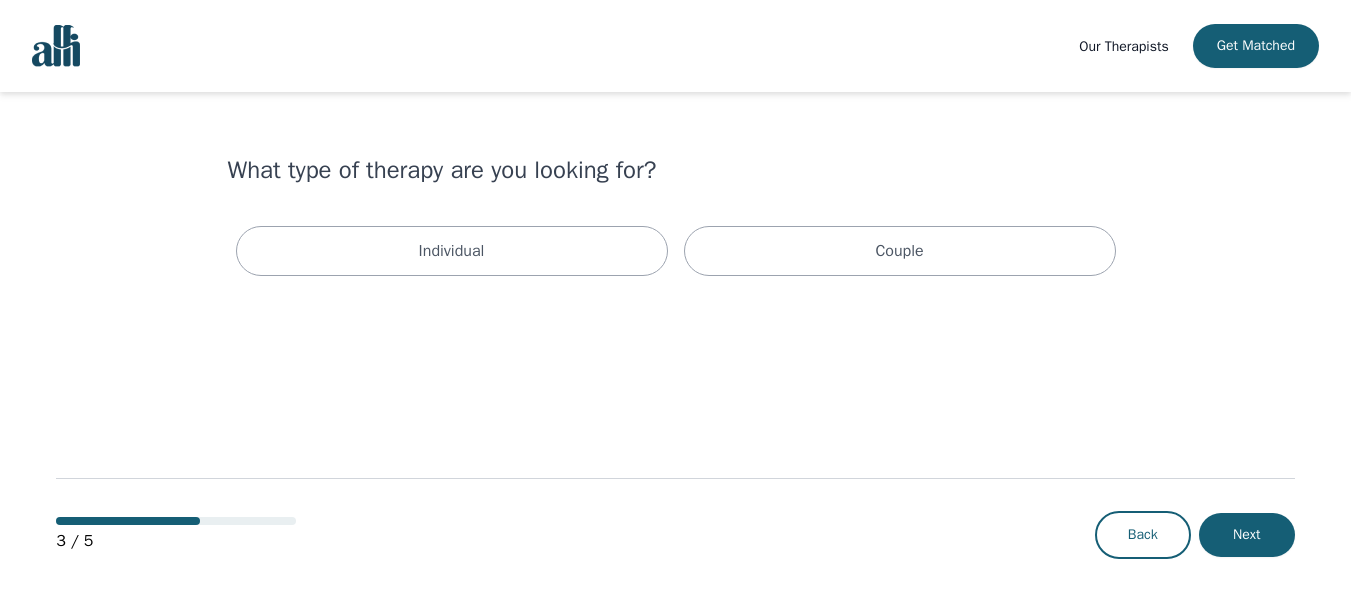 scroll, scrollTop: 0, scrollLeft: 0, axis: both 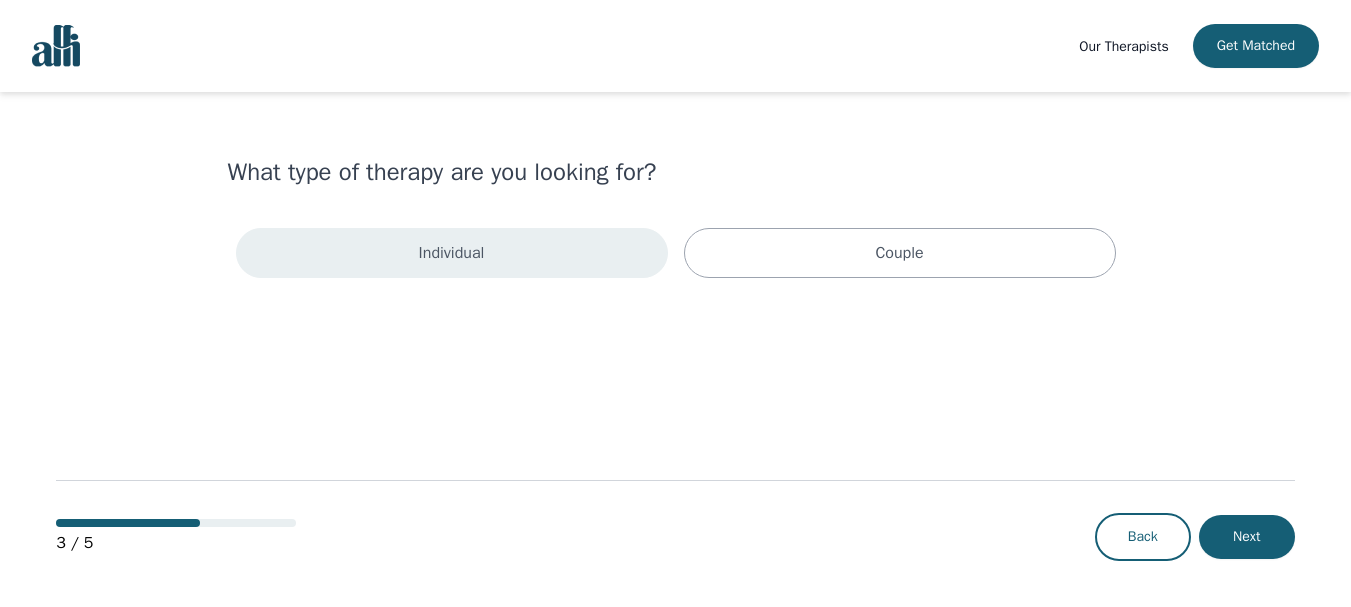 click on "Individual" at bounding box center [452, 253] 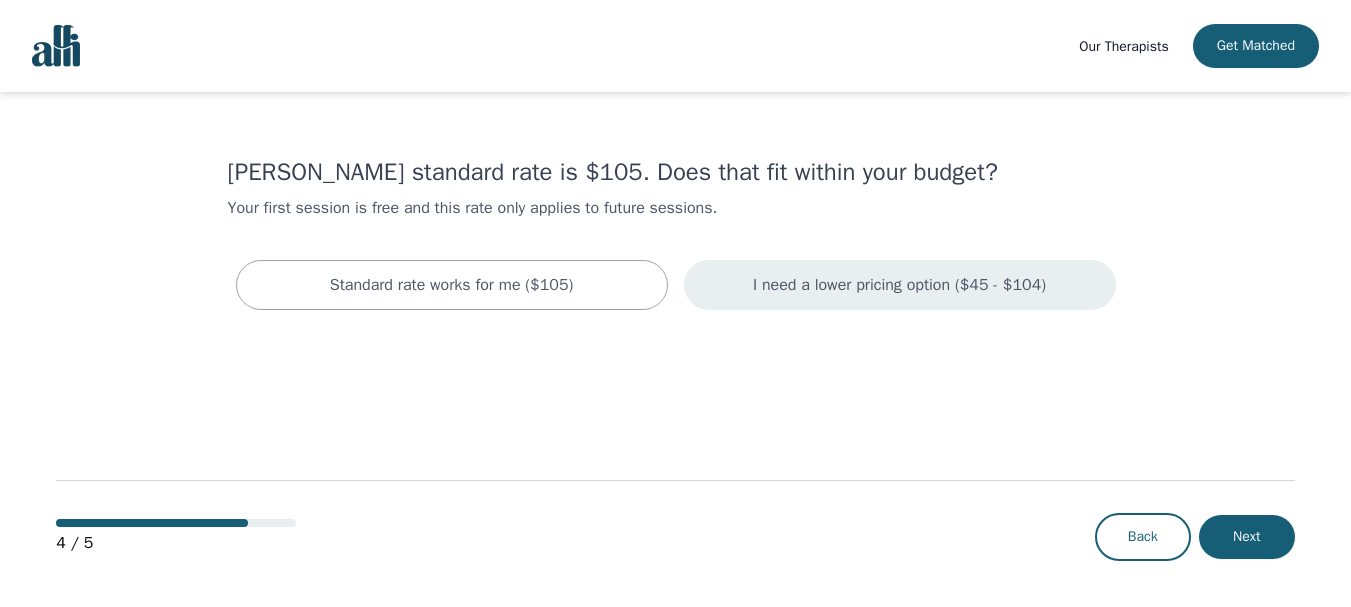 click on "I need a lower pricing option ($45 - $104)" at bounding box center [899, 285] 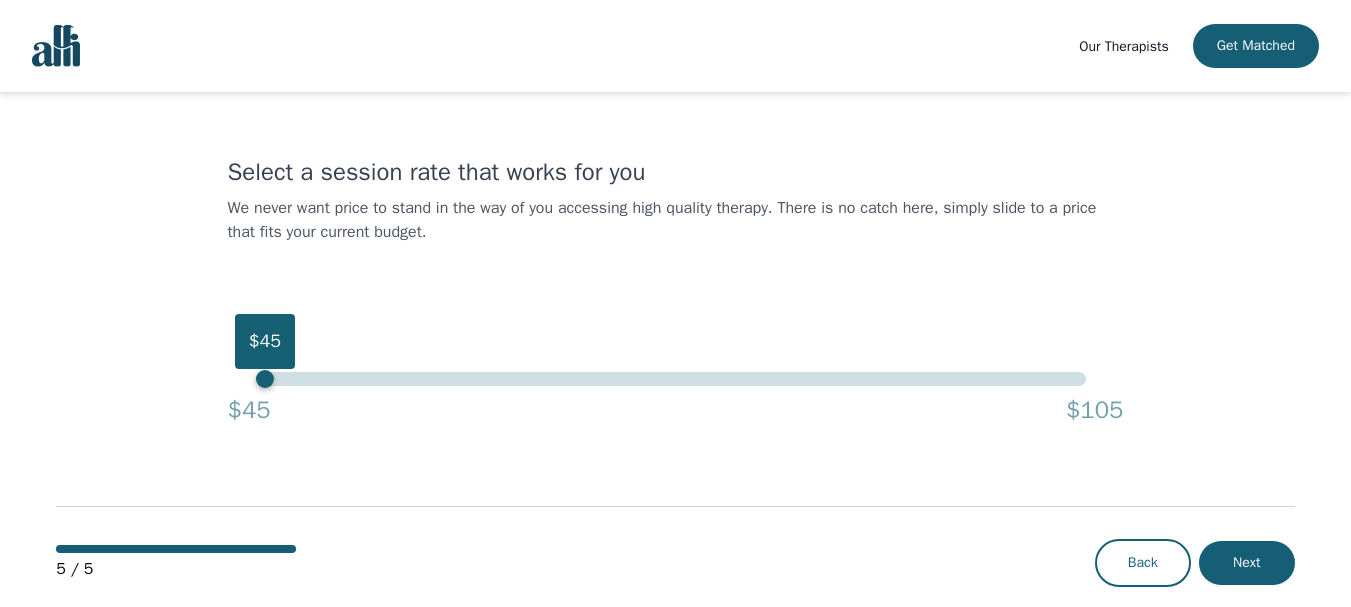 drag, startPoint x: 1077, startPoint y: 381, endPoint x: 0, endPoint y: 460, distance: 1079.8936 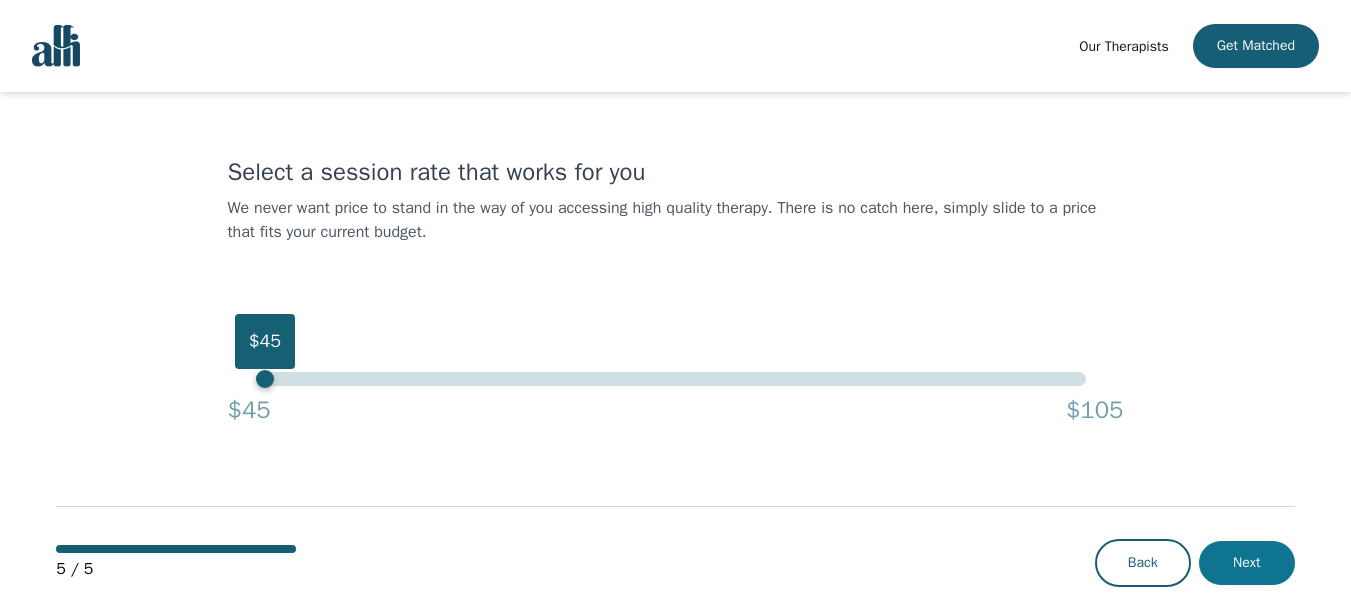 click on "Next" at bounding box center (1247, 563) 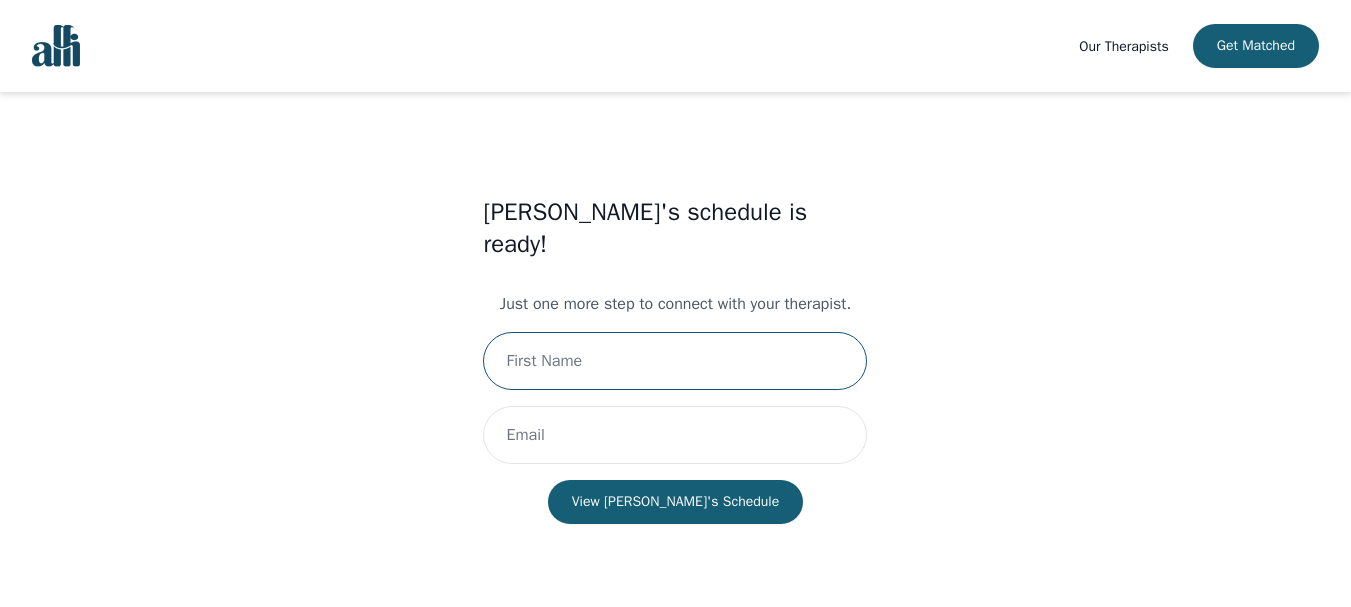click at bounding box center [675, 361] 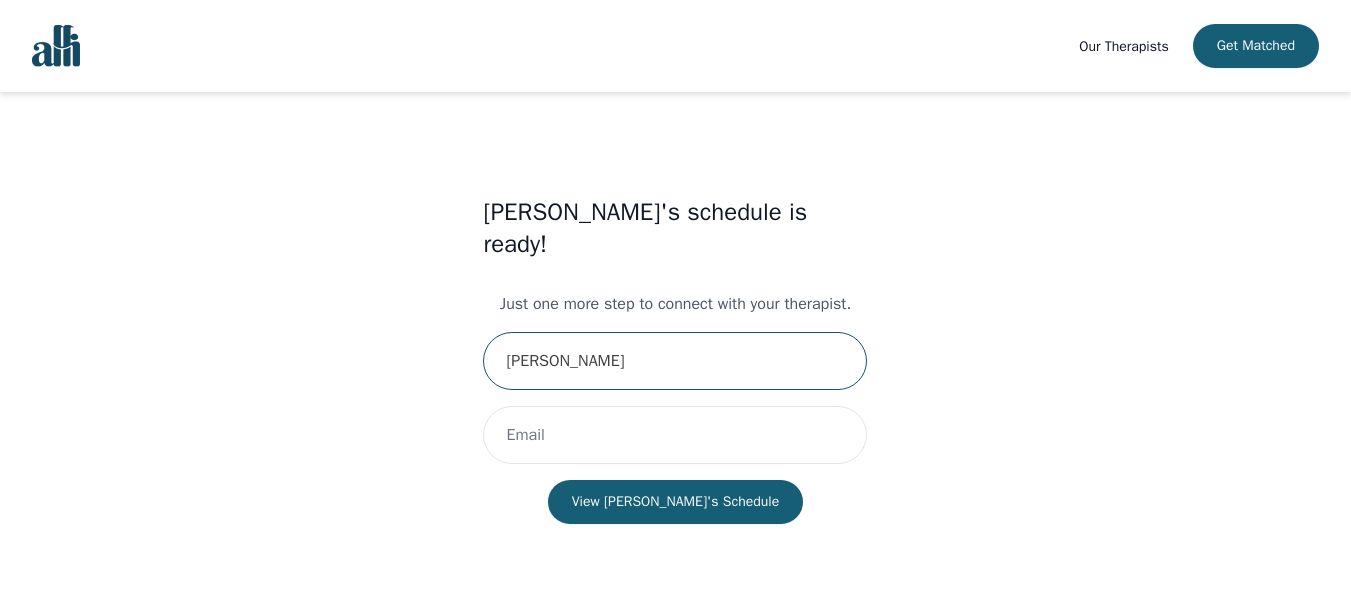 type on "[PERSON_NAME]" 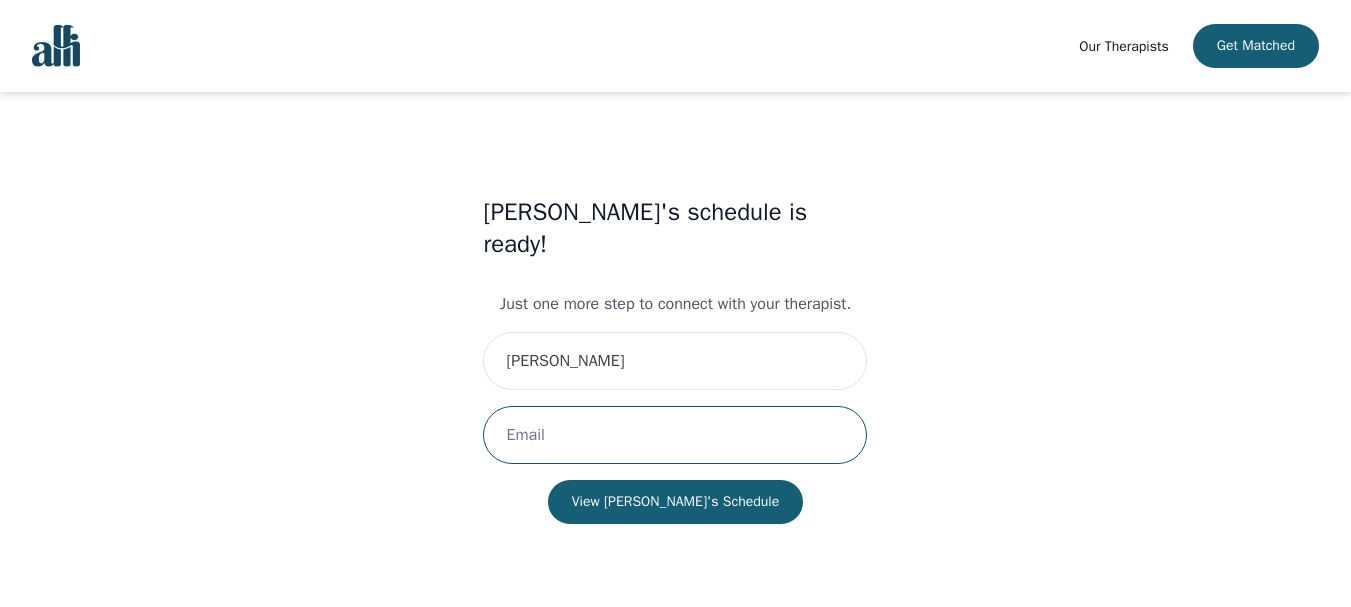 click at bounding box center [675, 435] 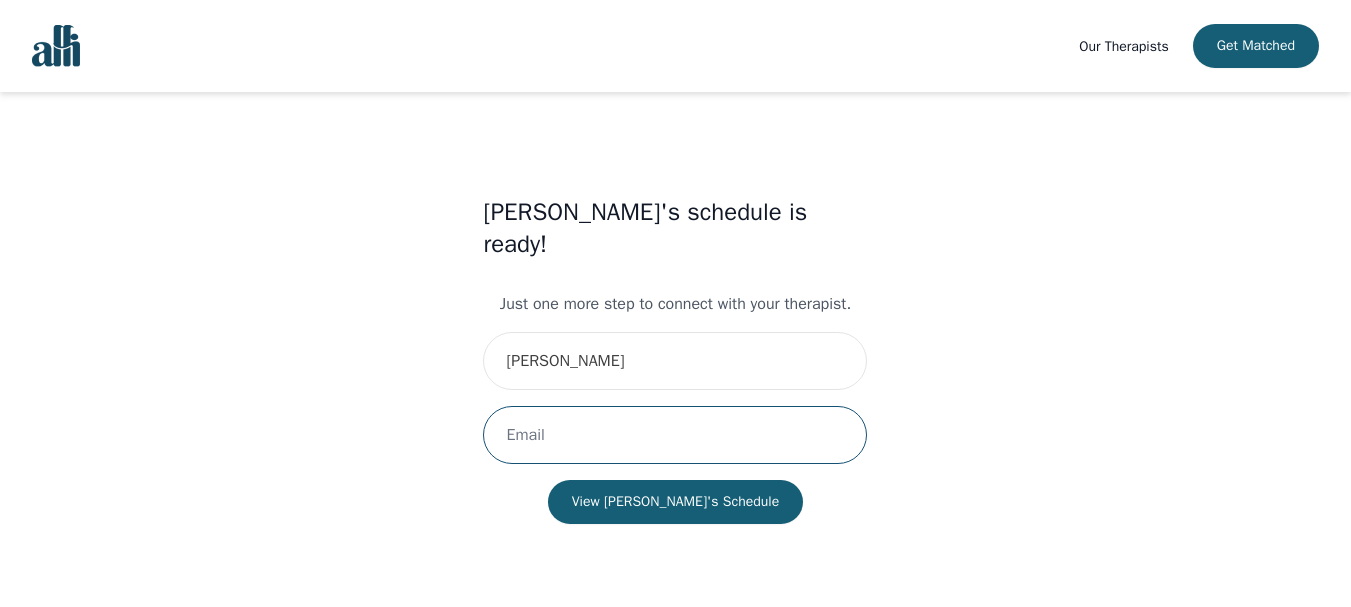 type on "[EMAIL_ADDRESS][PERSON_NAME][DOMAIN_NAME]" 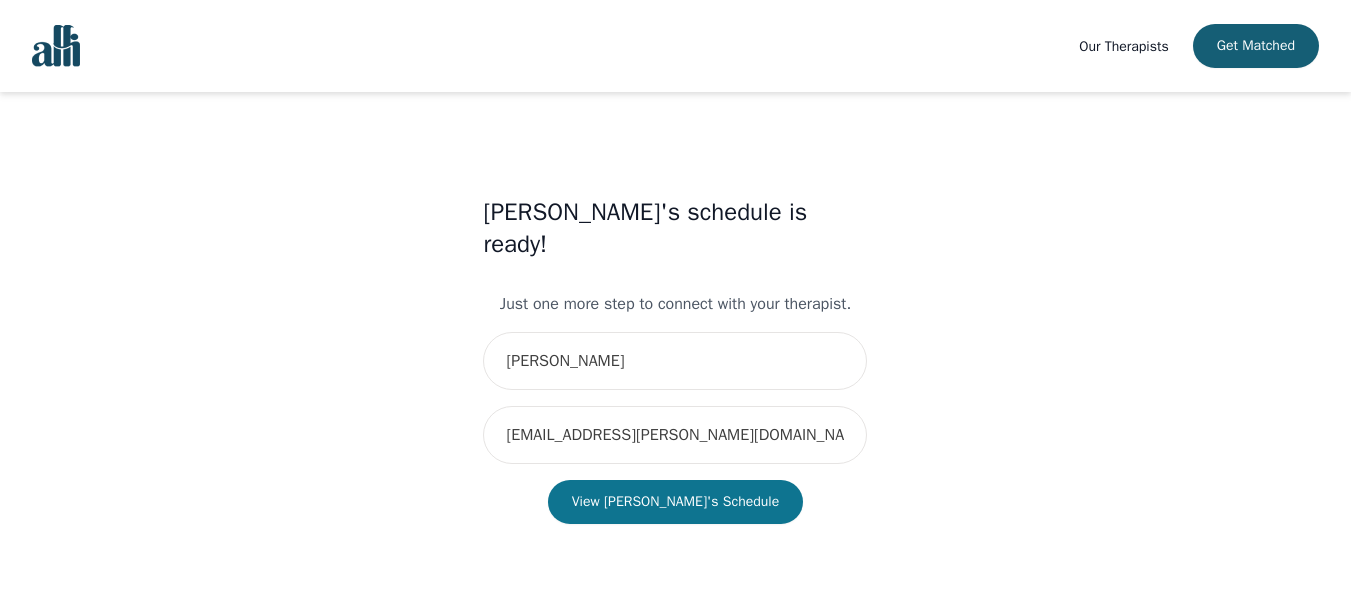 click on "View [PERSON_NAME]'s Schedule" at bounding box center (676, 502) 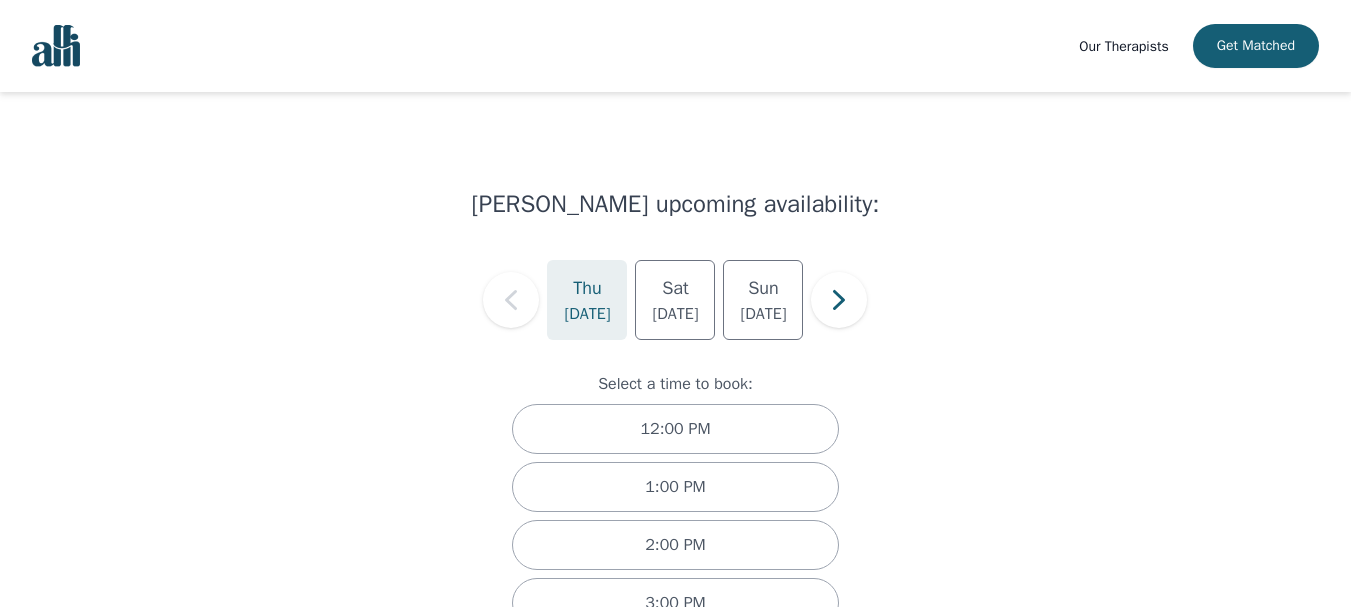 click on "[DATE]" at bounding box center (587, 300) 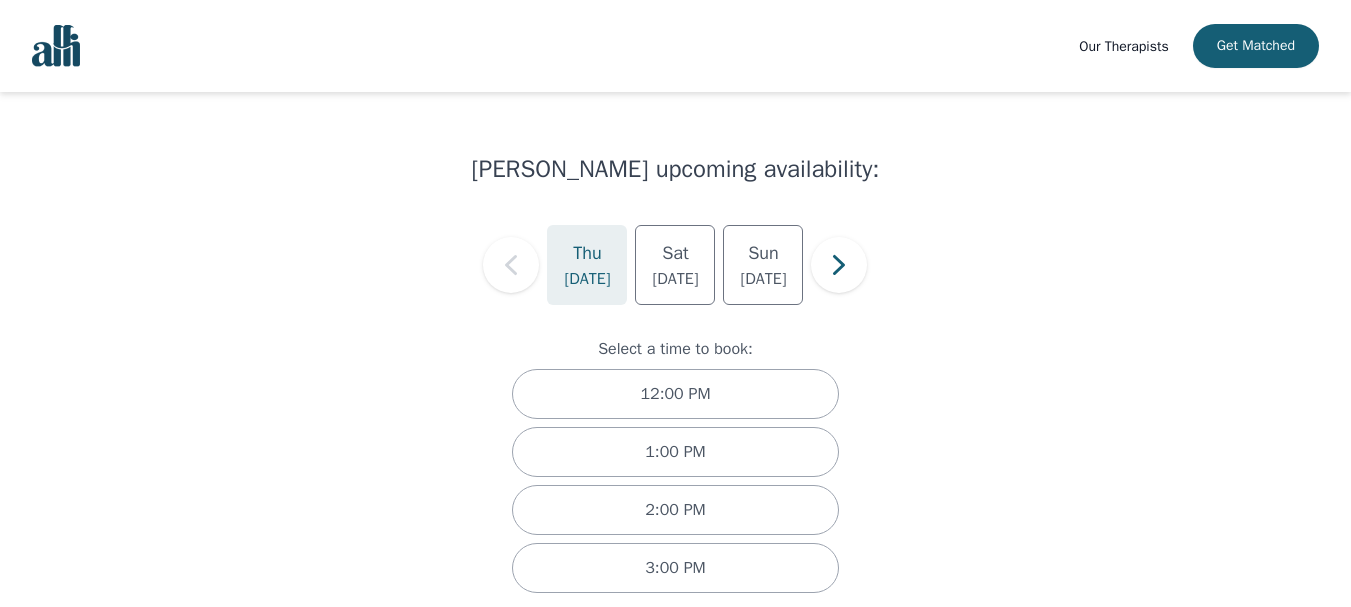 scroll, scrollTop: 61, scrollLeft: 0, axis: vertical 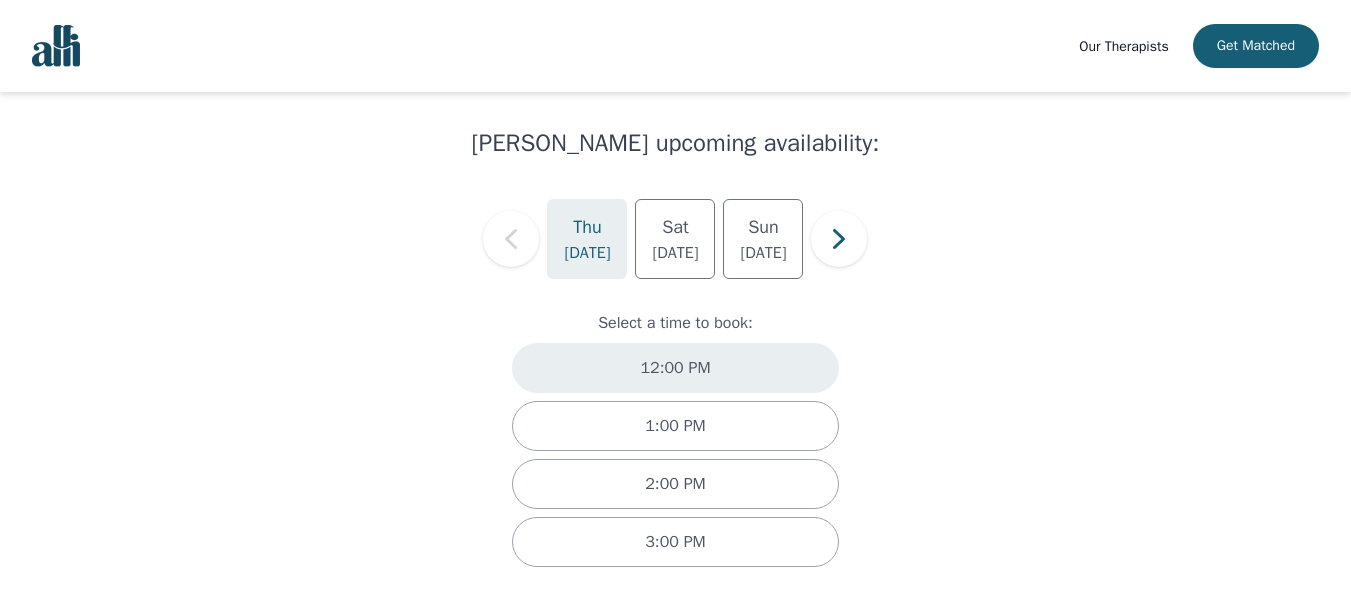 click on "12:00 PM" at bounding box center (676, 368) 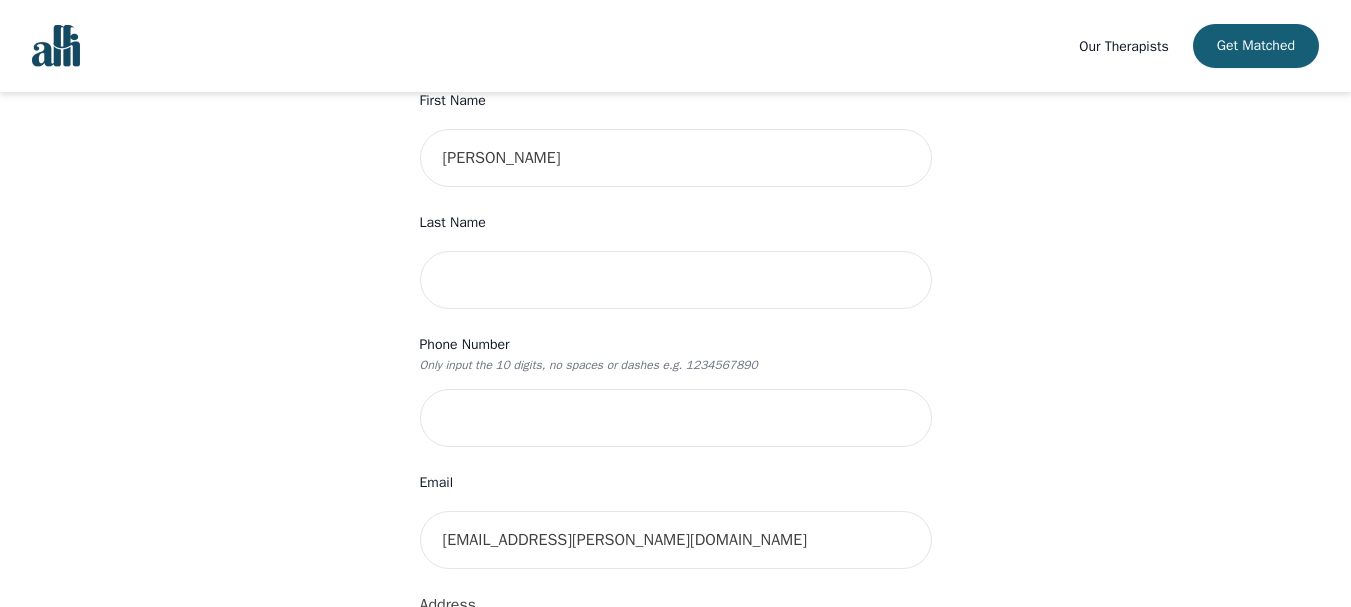 scroll, scrollTop: 274, scrollLeft: 0, axis: vertical 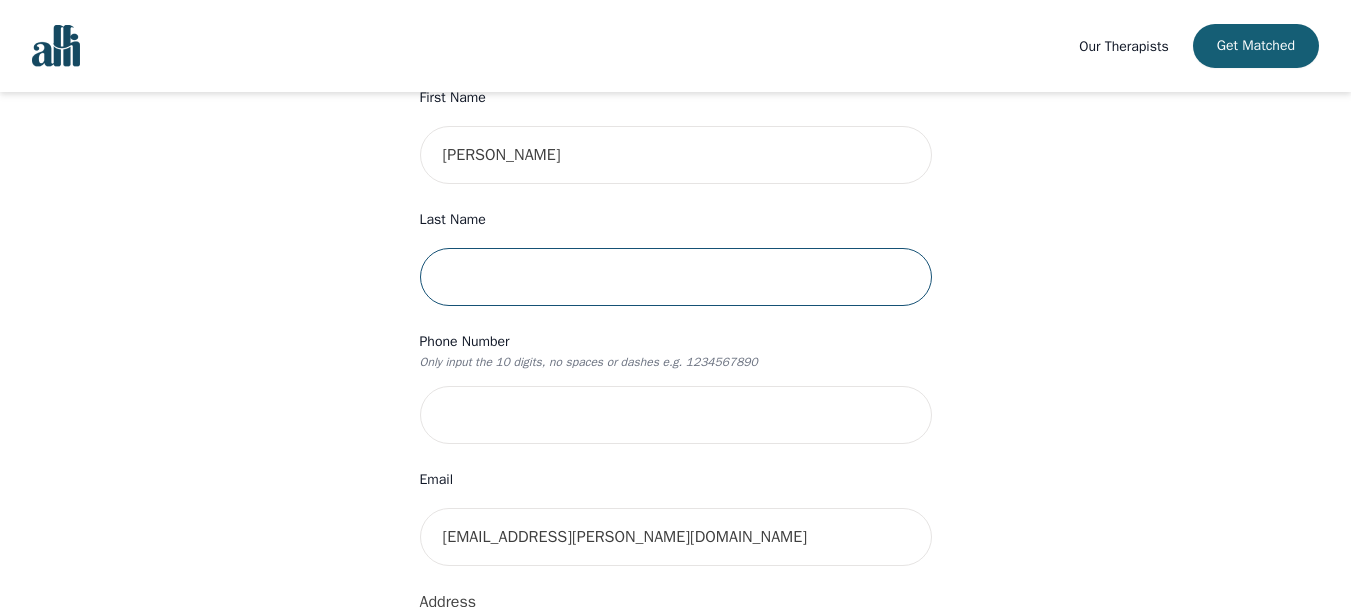 click at bounding box center [676, 277] 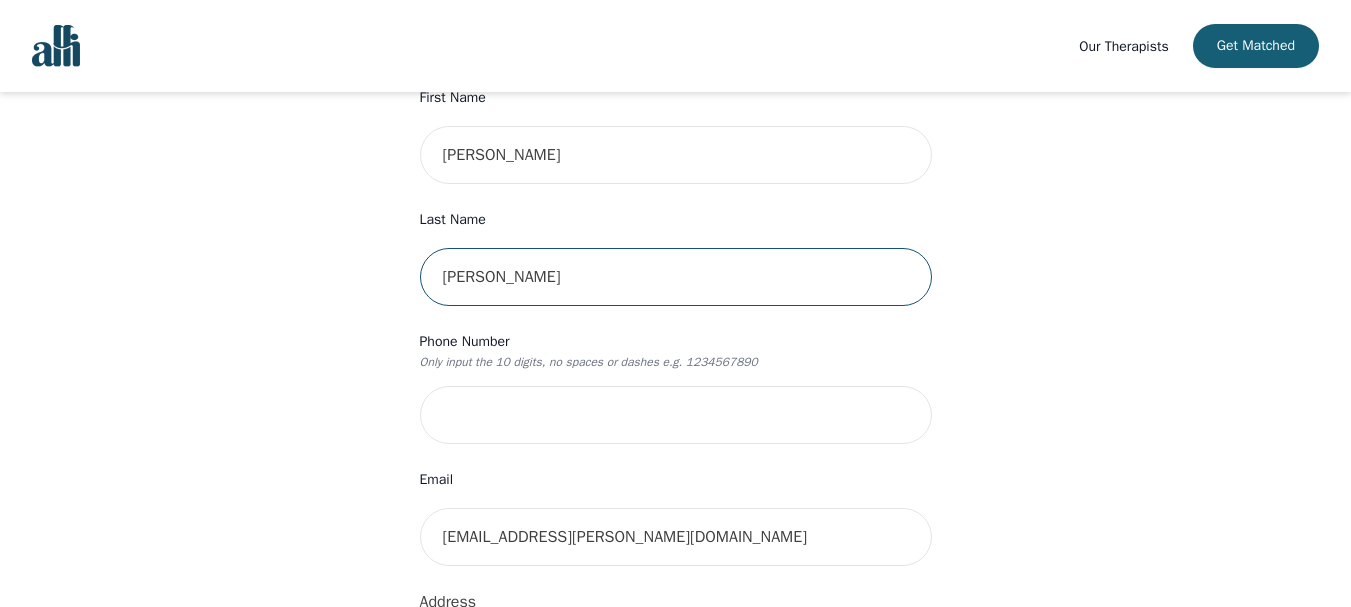 type on "[PERSON_NAME]" 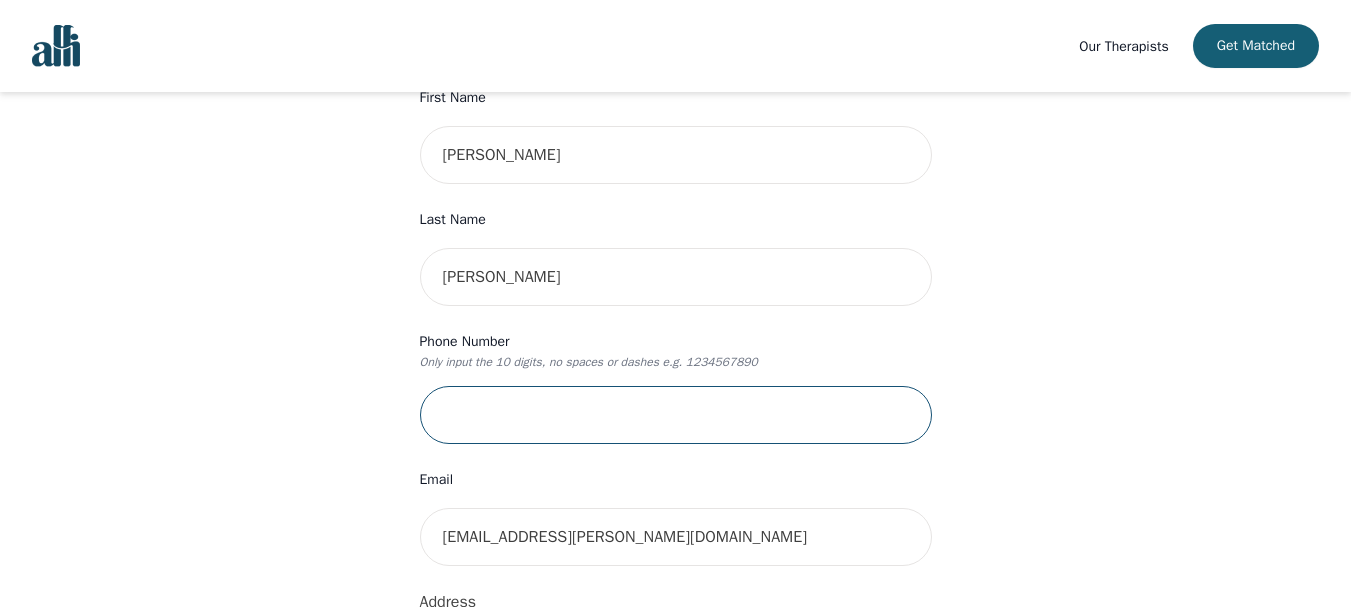 click at bounding box center (676, 415) 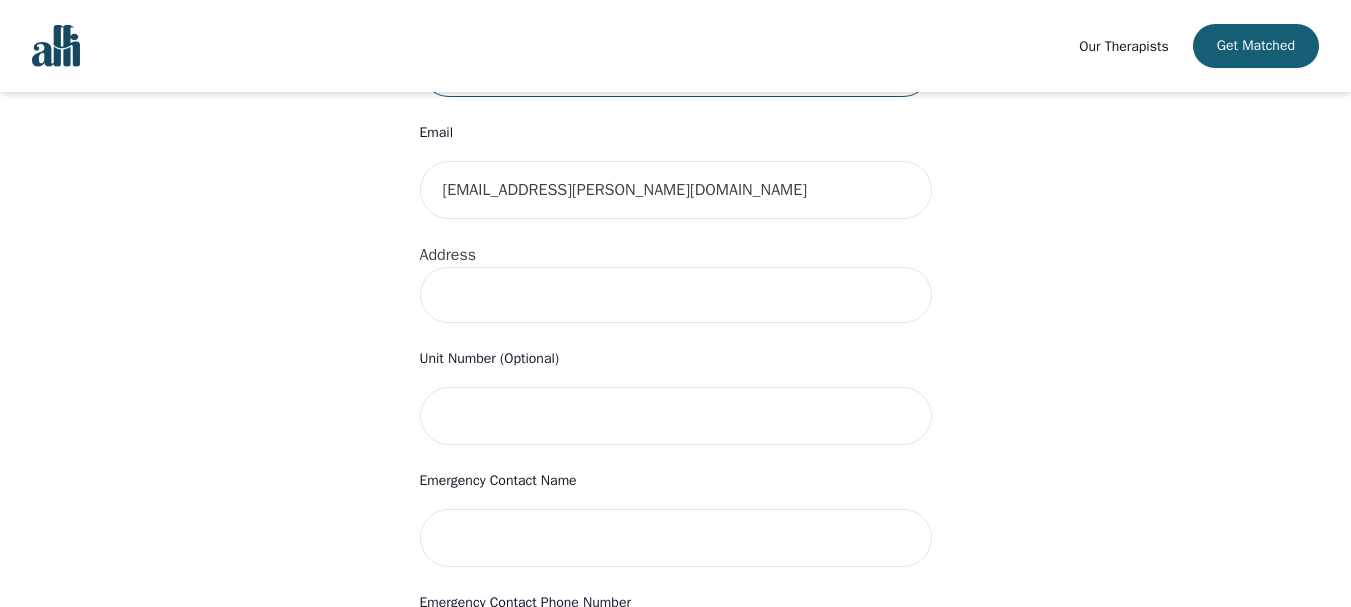 scroll, scrollTop: 650, scrollLeft: 0, axis: vertical 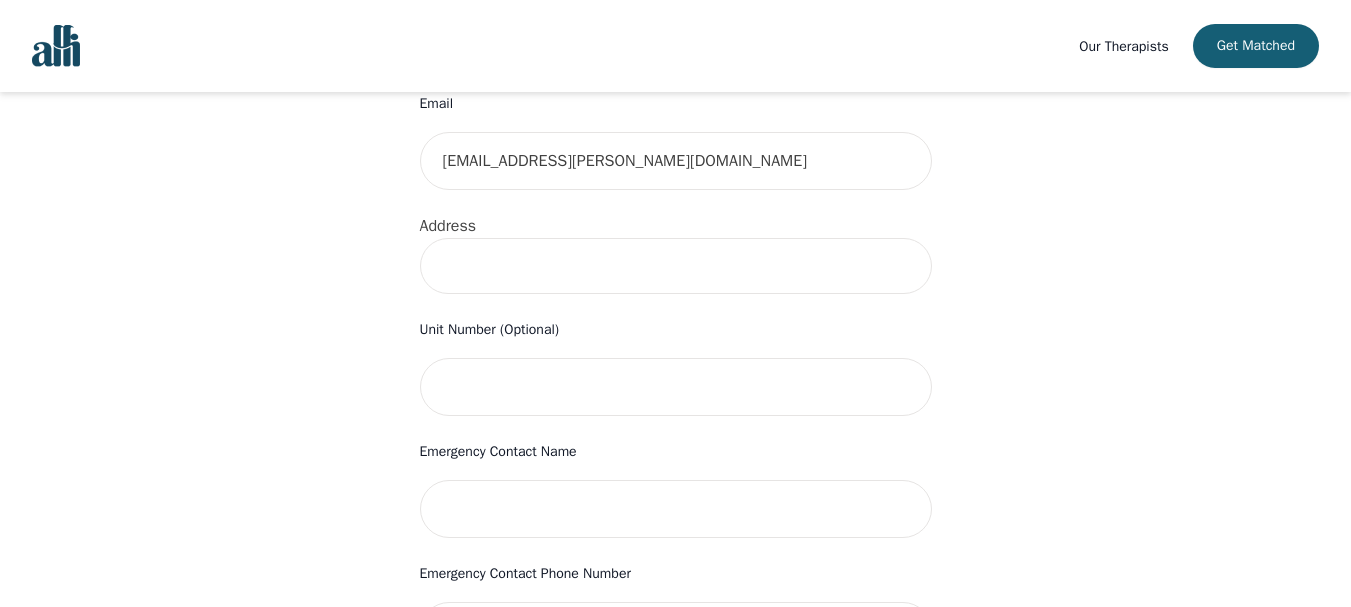 type on "2262307434" 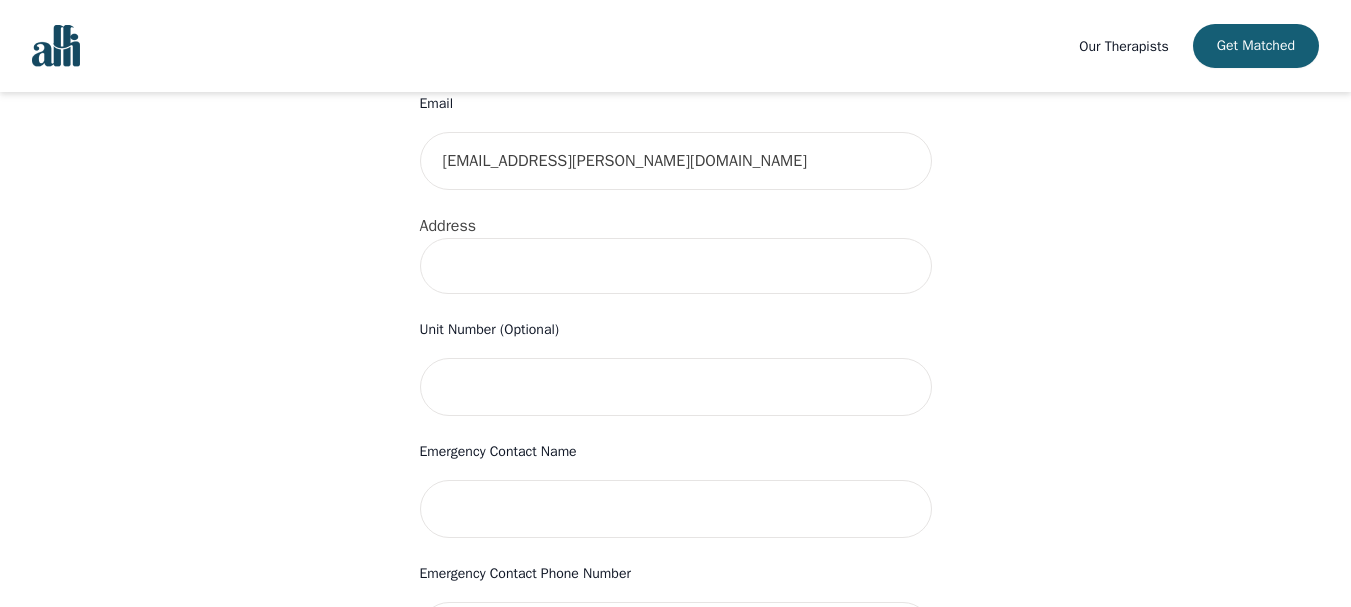 click on "First Name [PERSON_NAME] Last Name [PERSON_NAME] Phone Number Only input the 10 digits, no spaces or dashes e.g. 1234567890 2262307434 Email [EMAIL_ADDRESS][PERSON_NAME][DOMAIN_NAME] Address Unit Number (Optional) Emergency Contact Name Emergency Contact Phone Number I have a promo code I have read and accept the  consent to counselling and [MEDICAL_DATA] services I have read and accept  [PERSON_NAME]'s Terms of Services I understand that I will be charged the full session rate if I cancel within 24 hours of my scheduled appointment or if I miss it all together. (*Note: This does not apply to your very first session with [PERSON_NAME]. You may cancel your first session at any time without incurring fees). I understand that [PERSON_NAME] is not a crisis service (If you are having thoughts of [MEDICAL_DATA] or thoughts of harming others please contact 9-8-8) Submit" at bounding box center [676, 399] 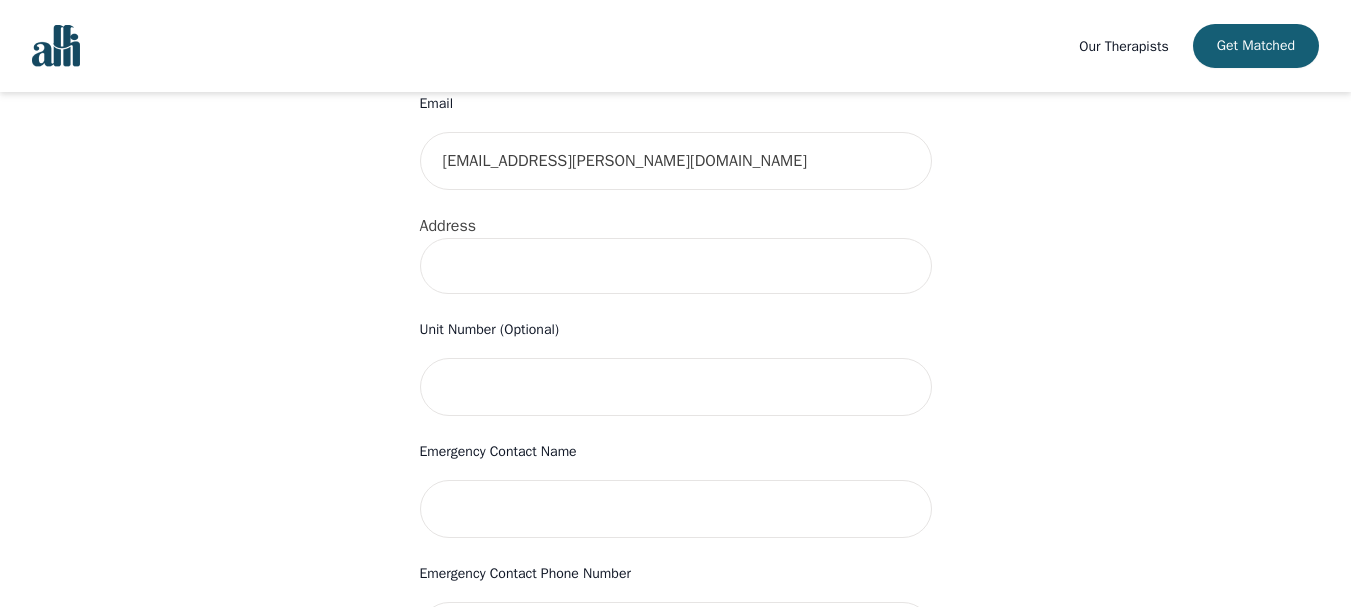 type on "[GEOGRAPHIC_DATA] 9" 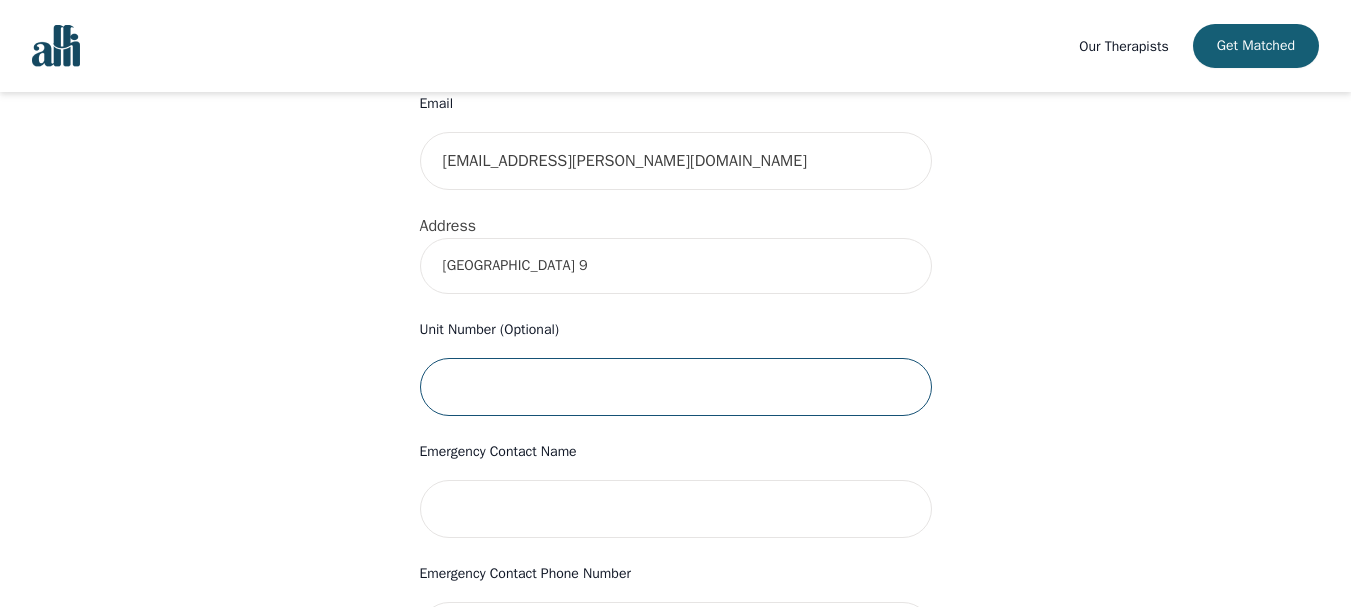 click at bounding box center [676, 387] 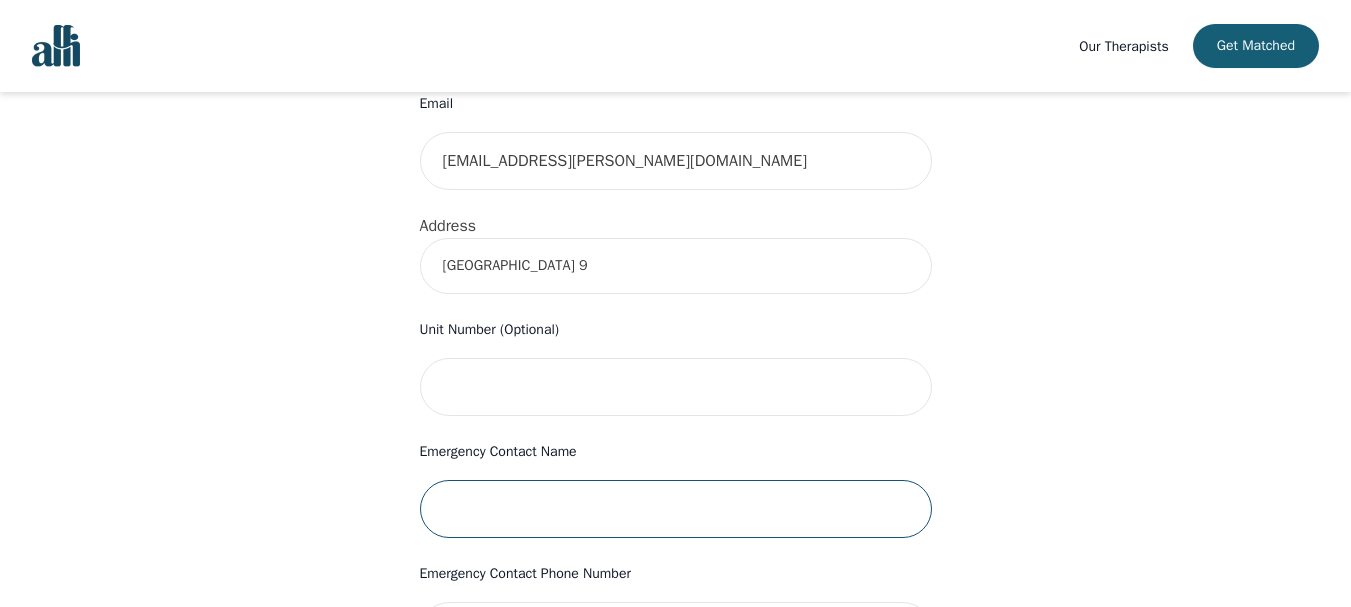 click at bounding box center (676, 509) 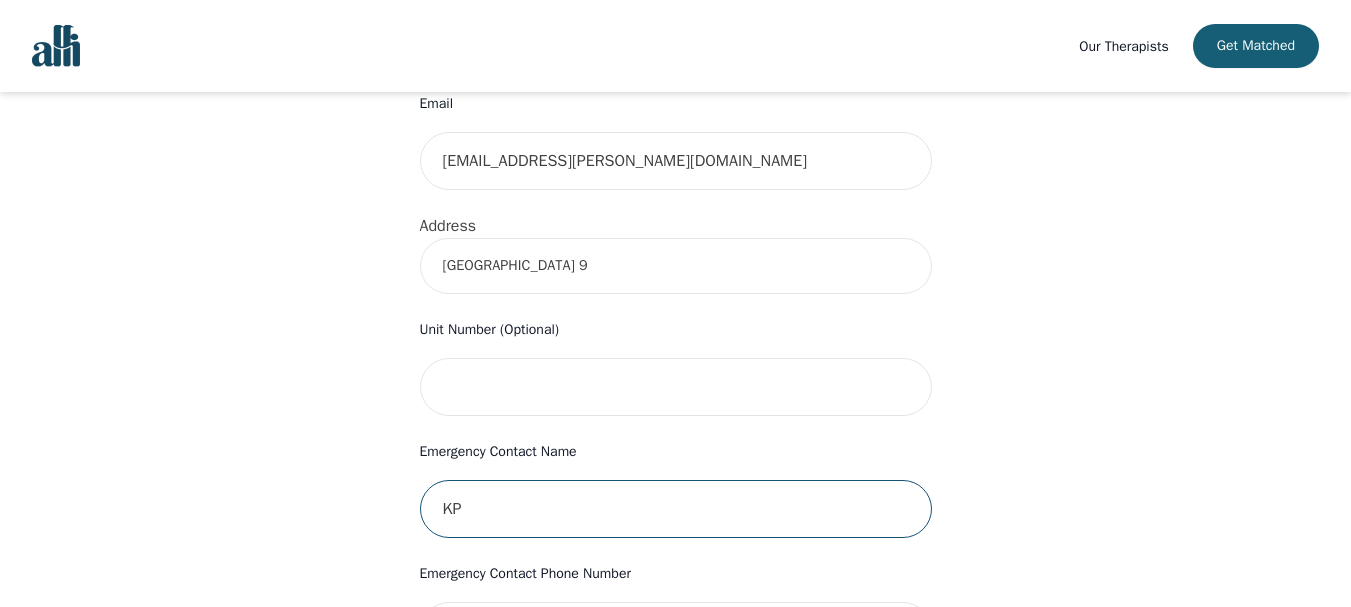 type on "K" 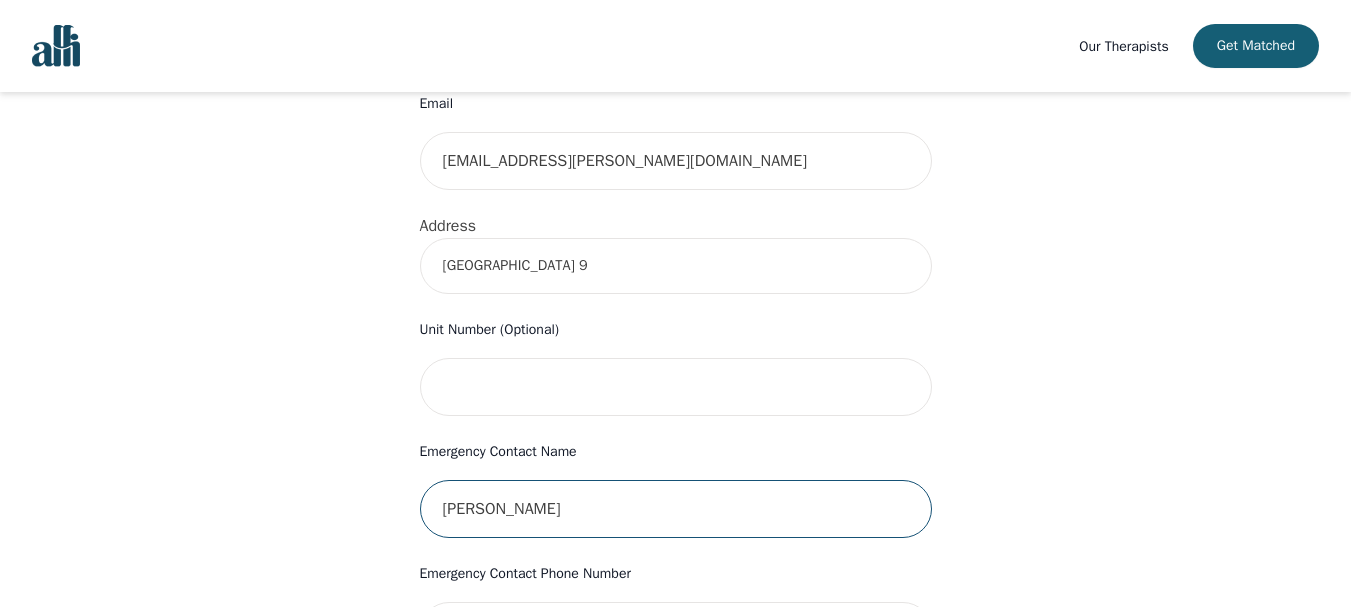 scroll, scrollTop: 747, scrollLeft: 0, axis: vertical 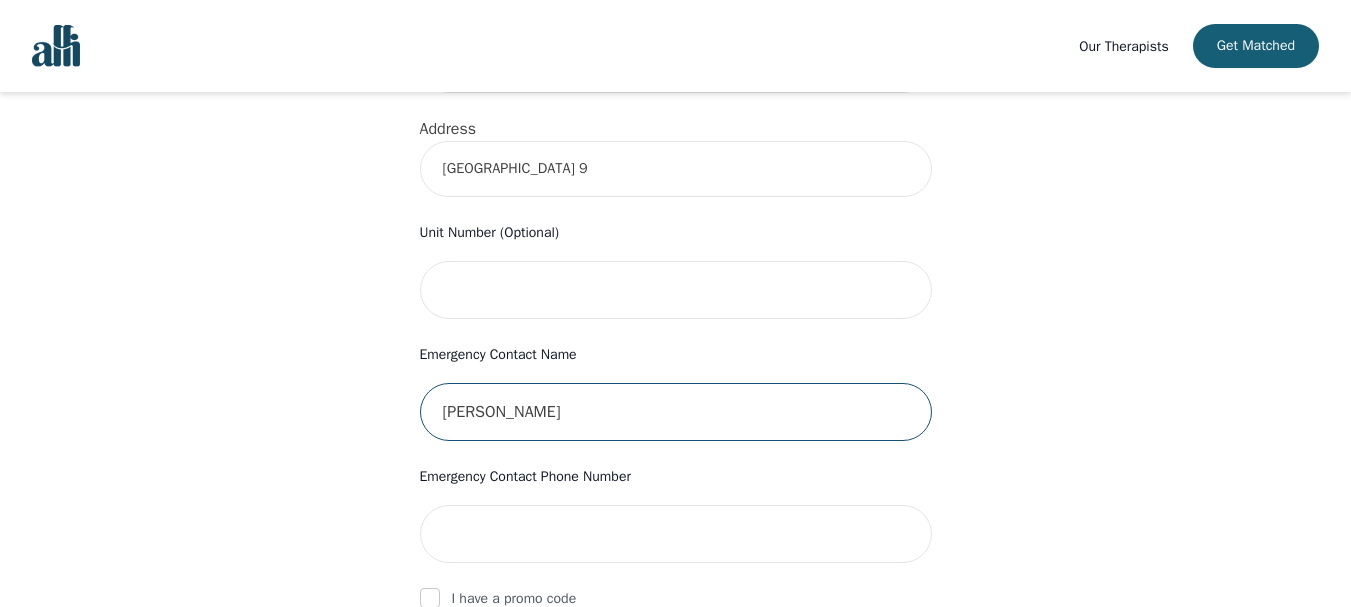 type on "[PERSON_NAME]" 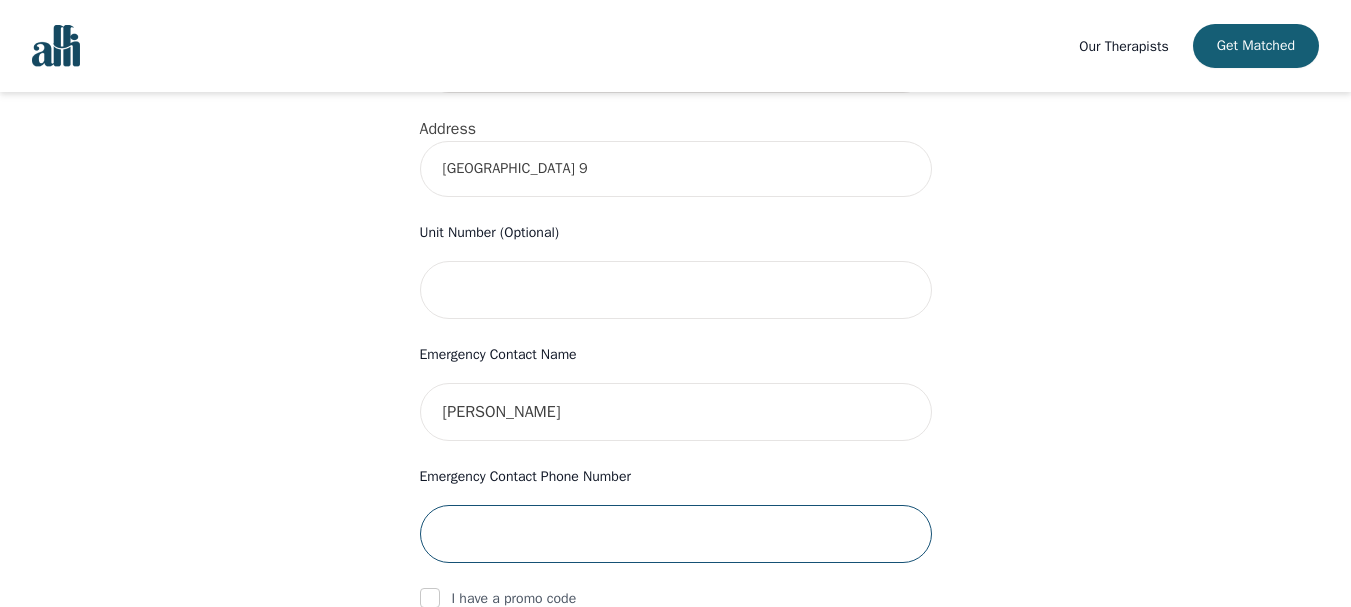 click at bounding box center (676, 534) 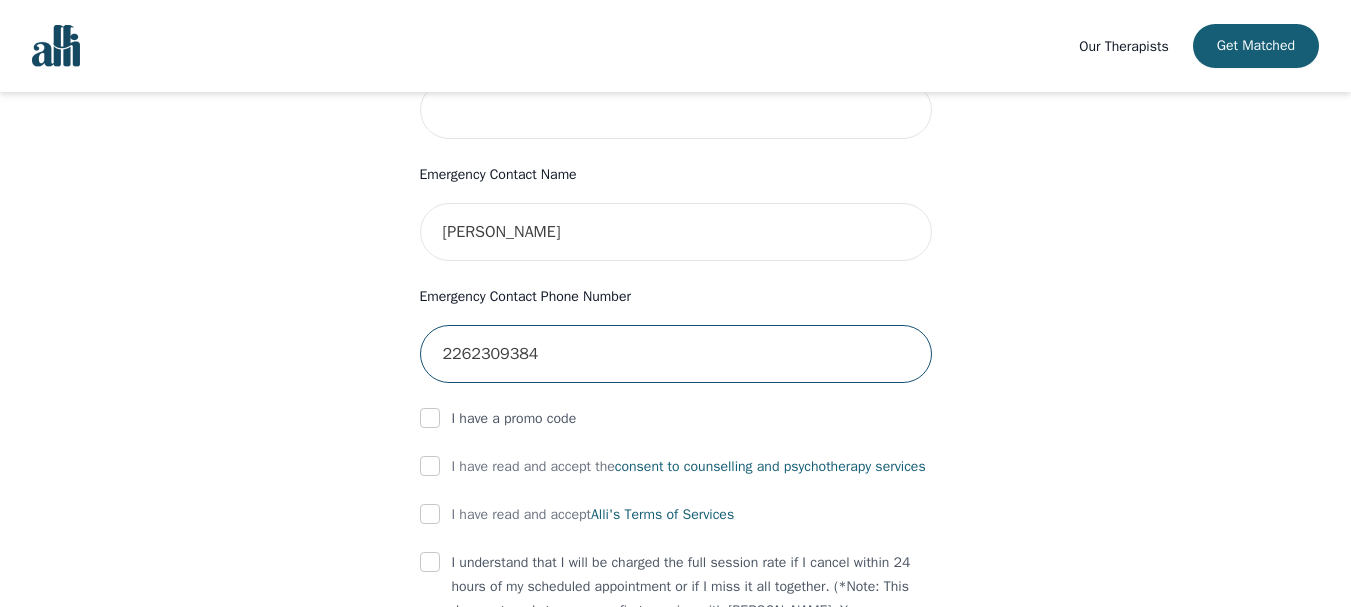 scroll, scrollTop: 933, scrollLeft: 0, axis: vertical 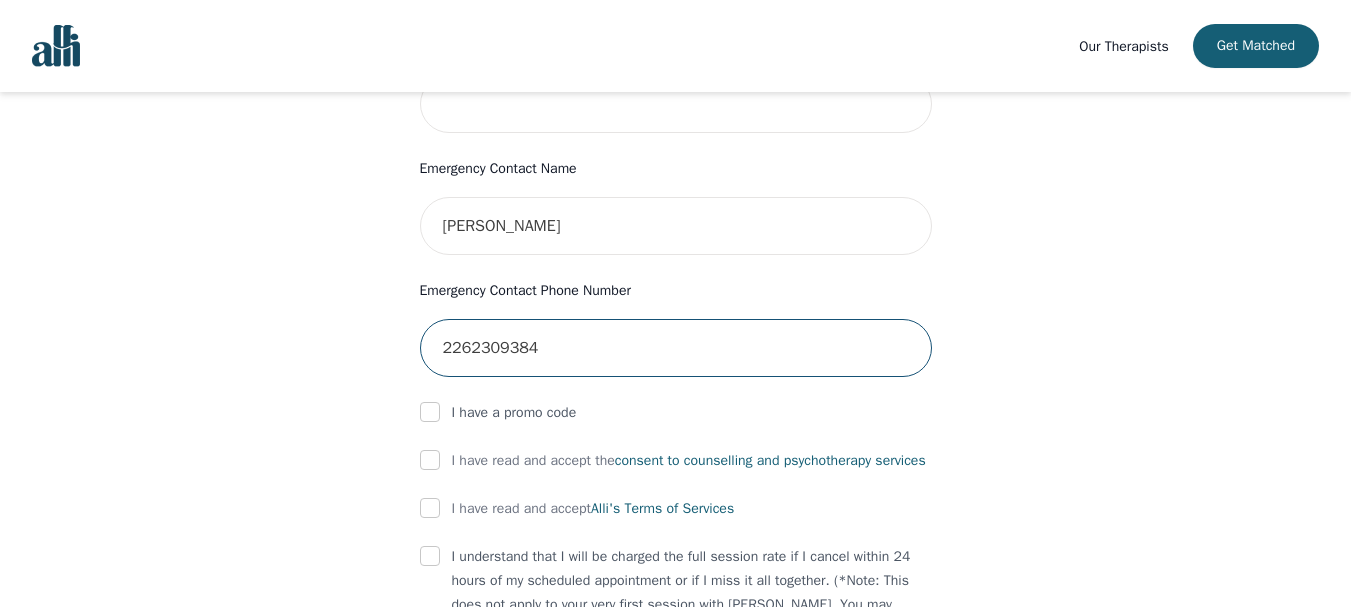 type on "2262309384" 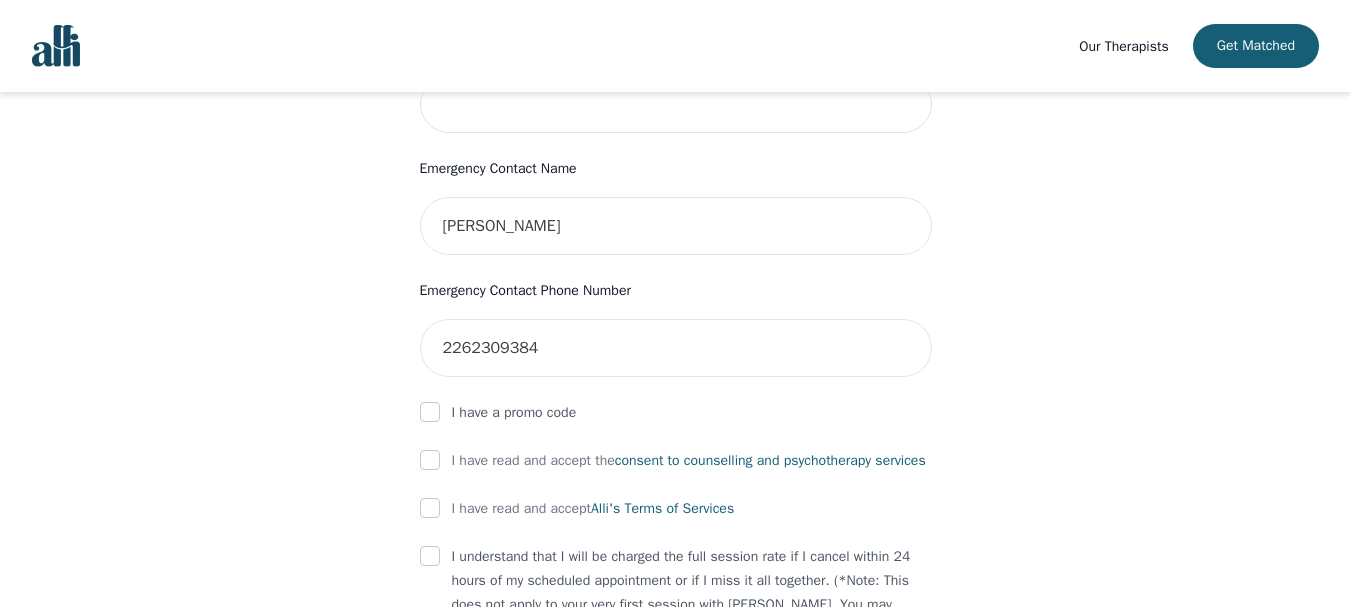click at bounding box center (430, 461) 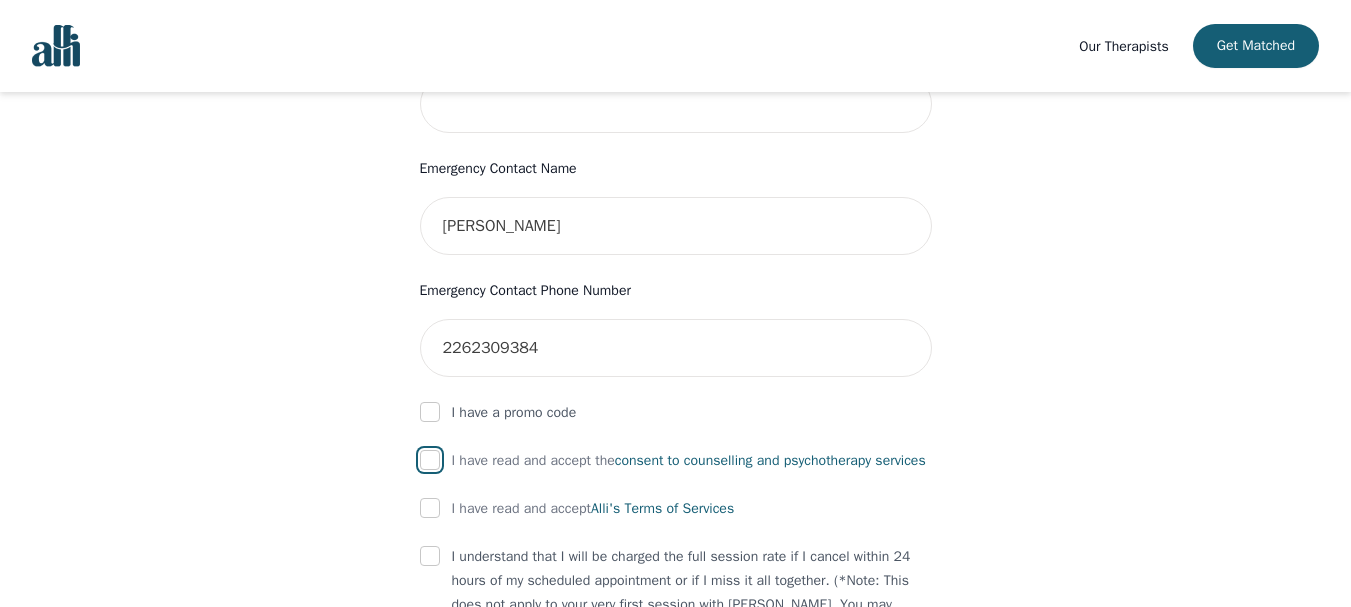 click at bounding box center (430, 460) 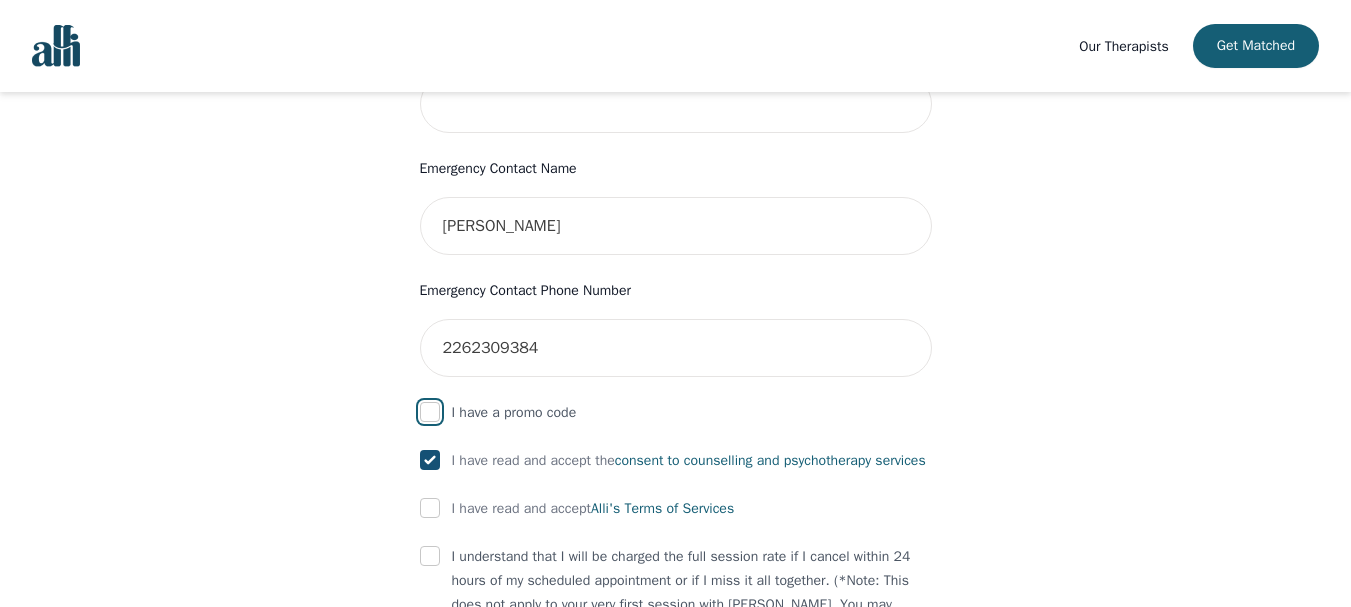 click at bounding box center (430, 412) 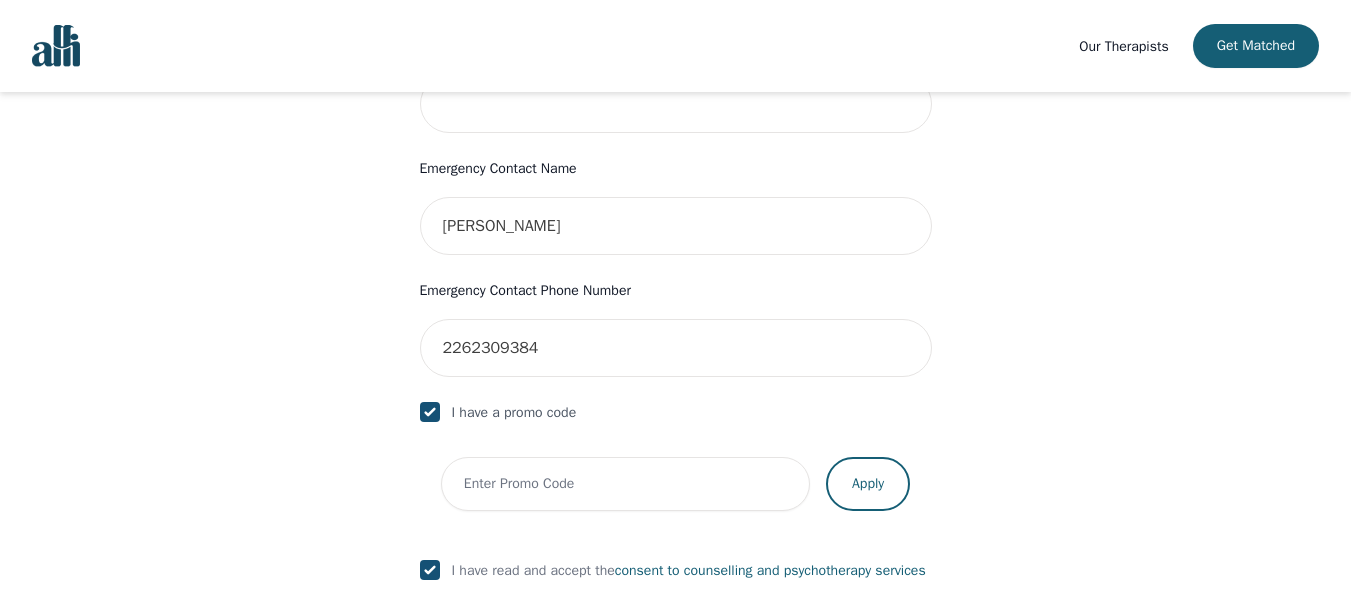 click at bounding box center [430, 412] 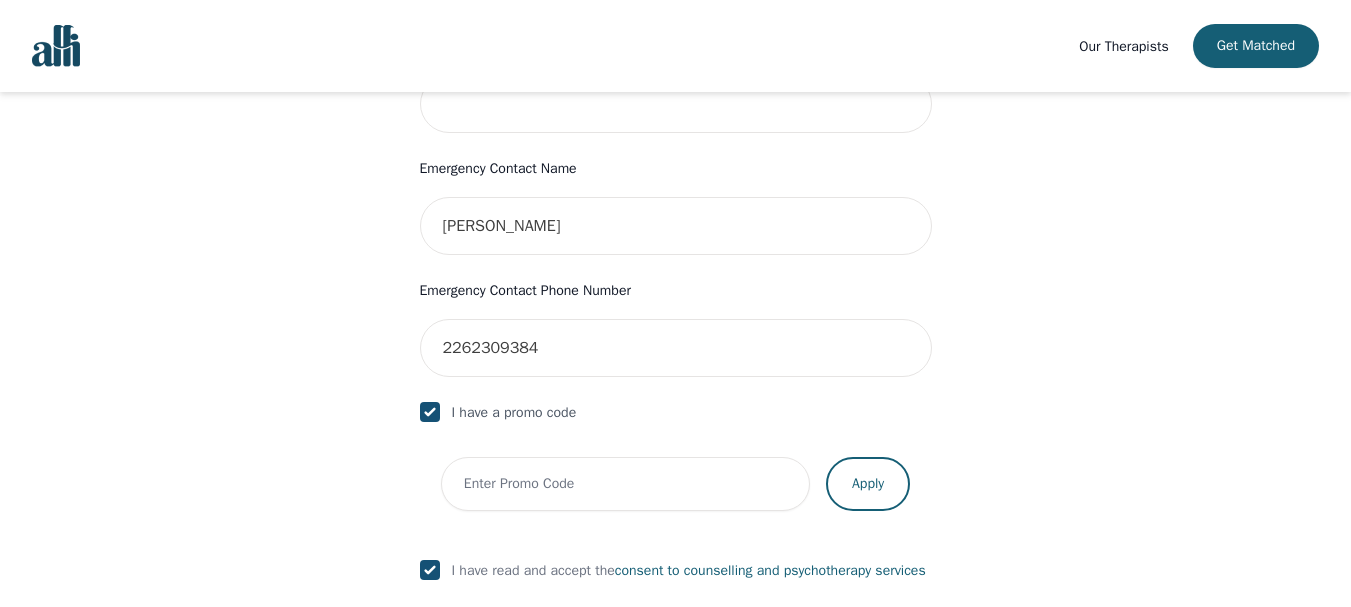 checkbox on "false" 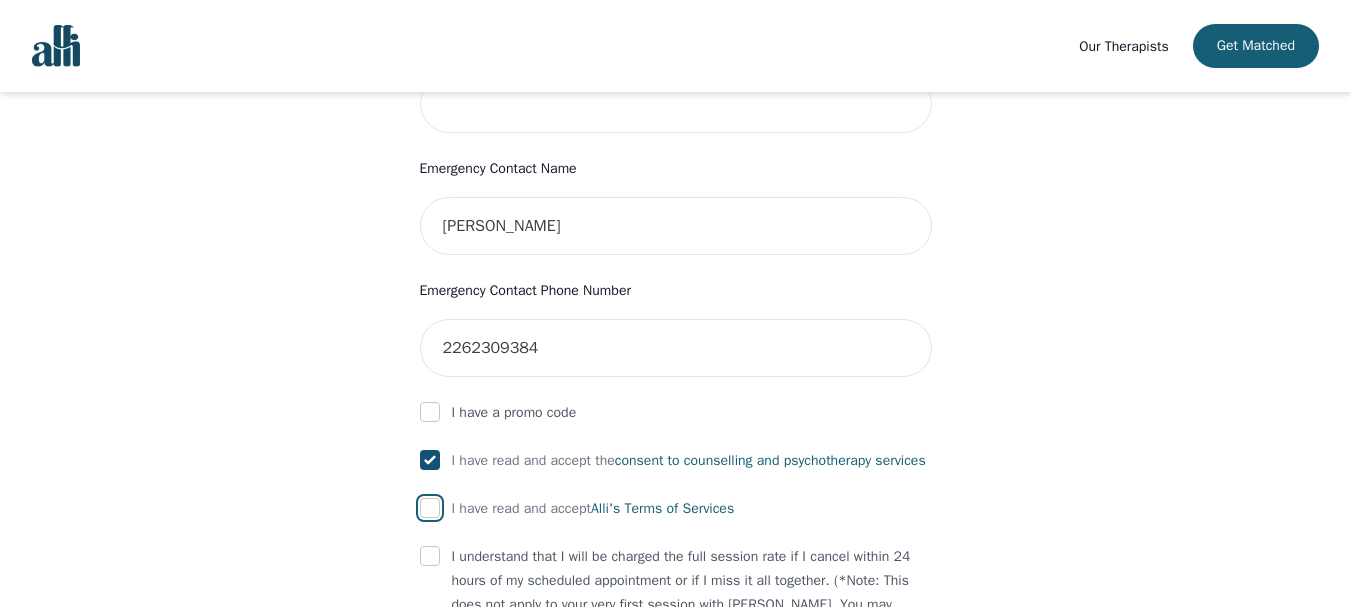 click at bounding box center (430, 508) 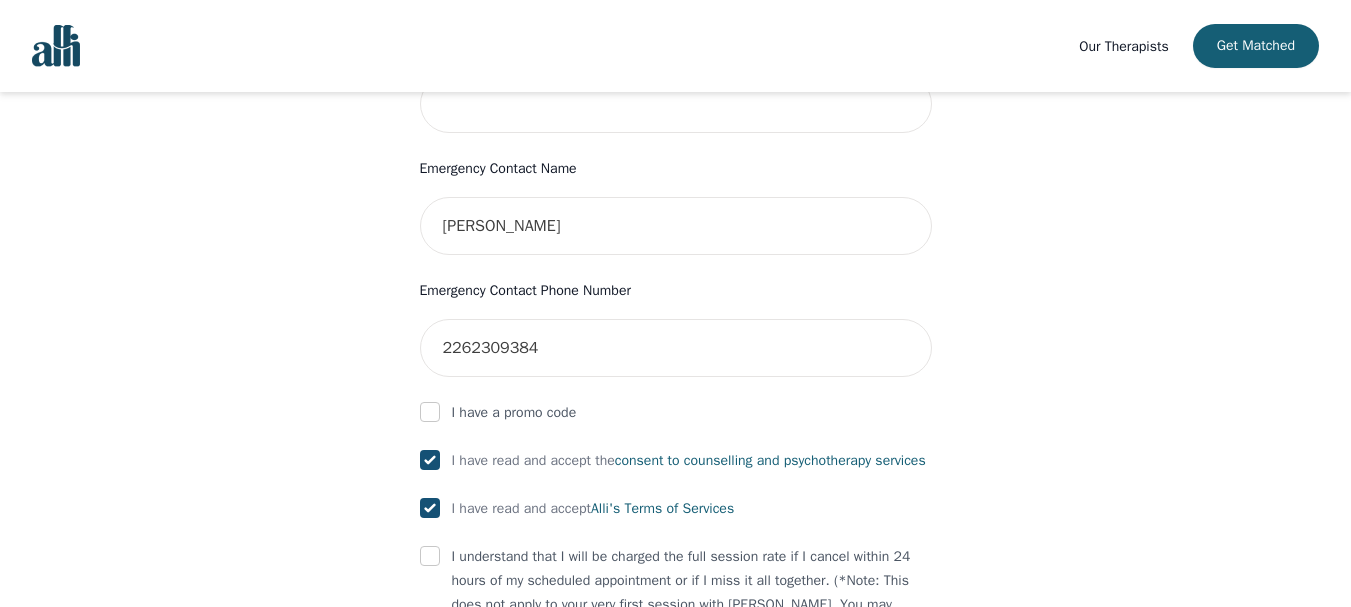 checkbox on "true" 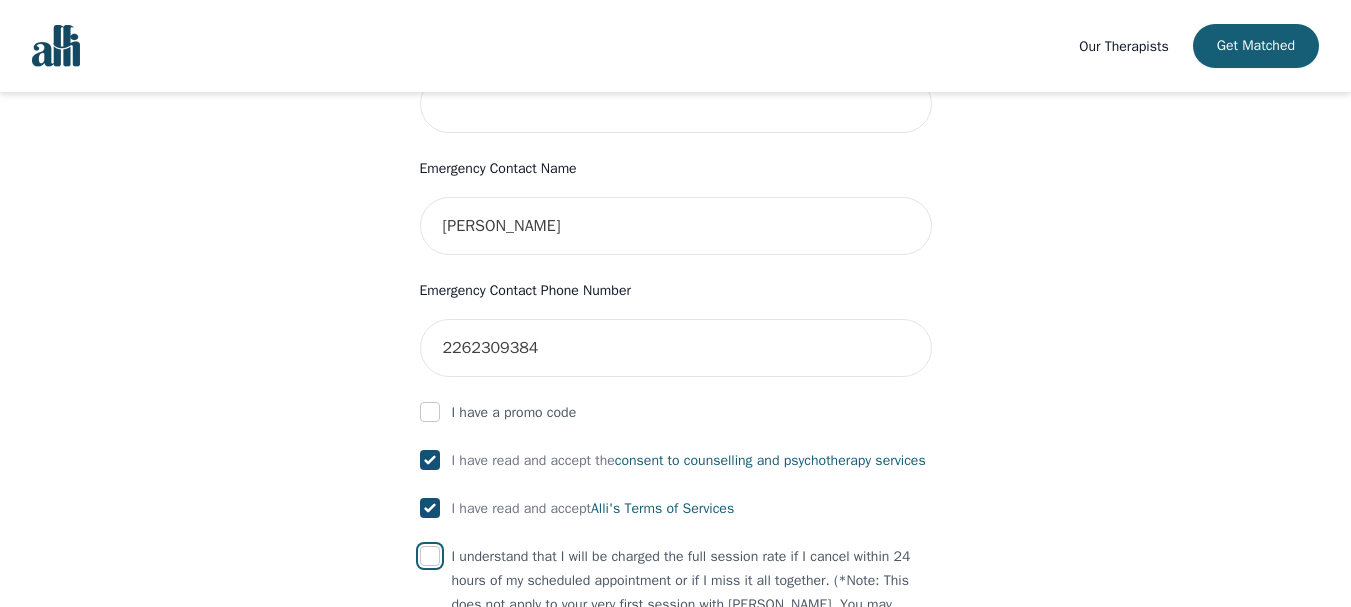 click at bounding box center (430, 556) 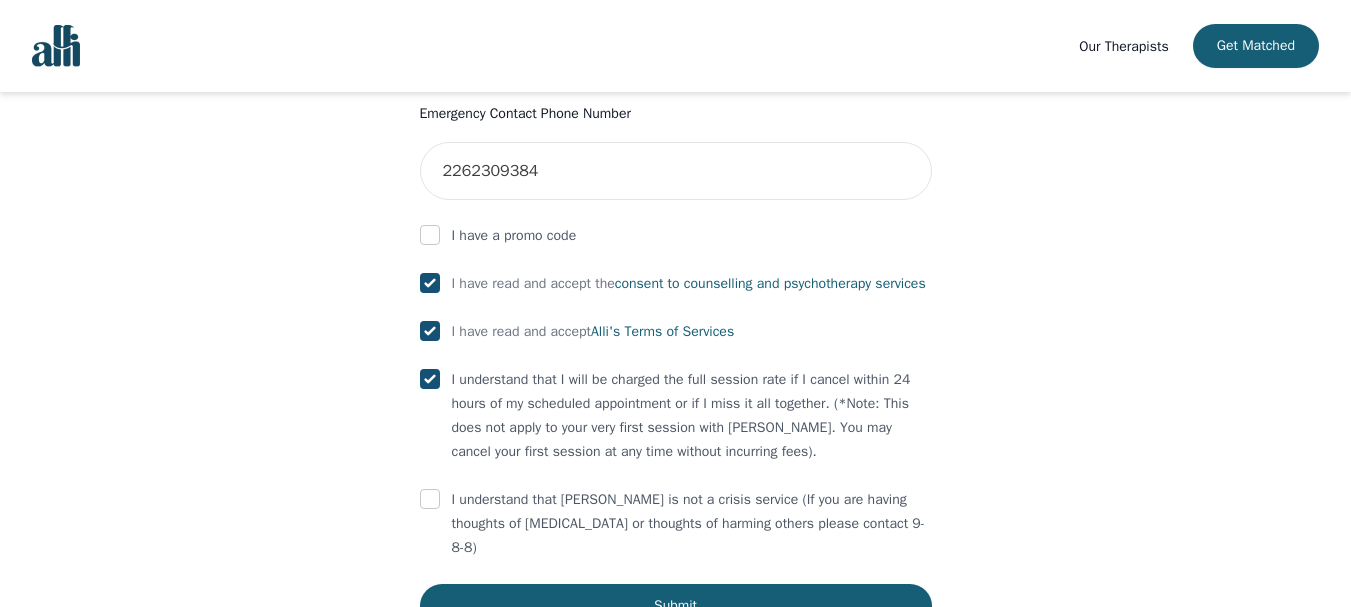 scroll, scrollTop: 1141, scrollLeft: 0, axis: vertical 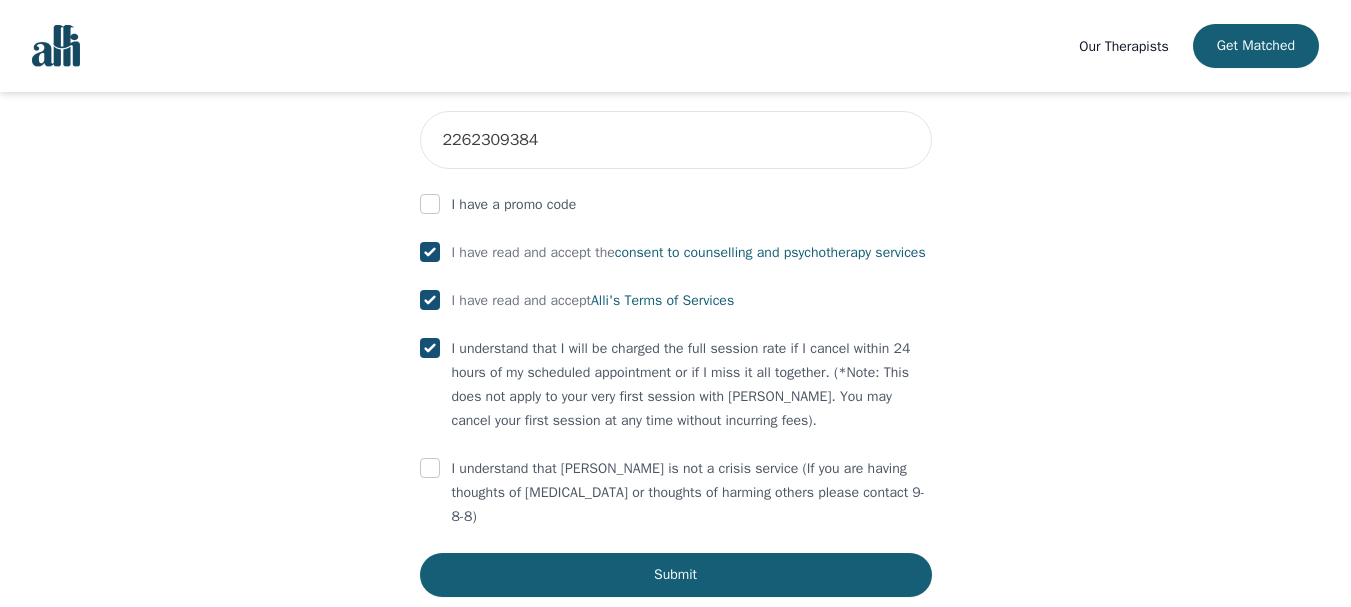 click on "I understand that [PERSON_NAME] is not a crisis service (If you are having thoughts of [MEDICAL_DATA] or thoughts of harming others please contact 9-8-8)" at bounding box center (676, 493) 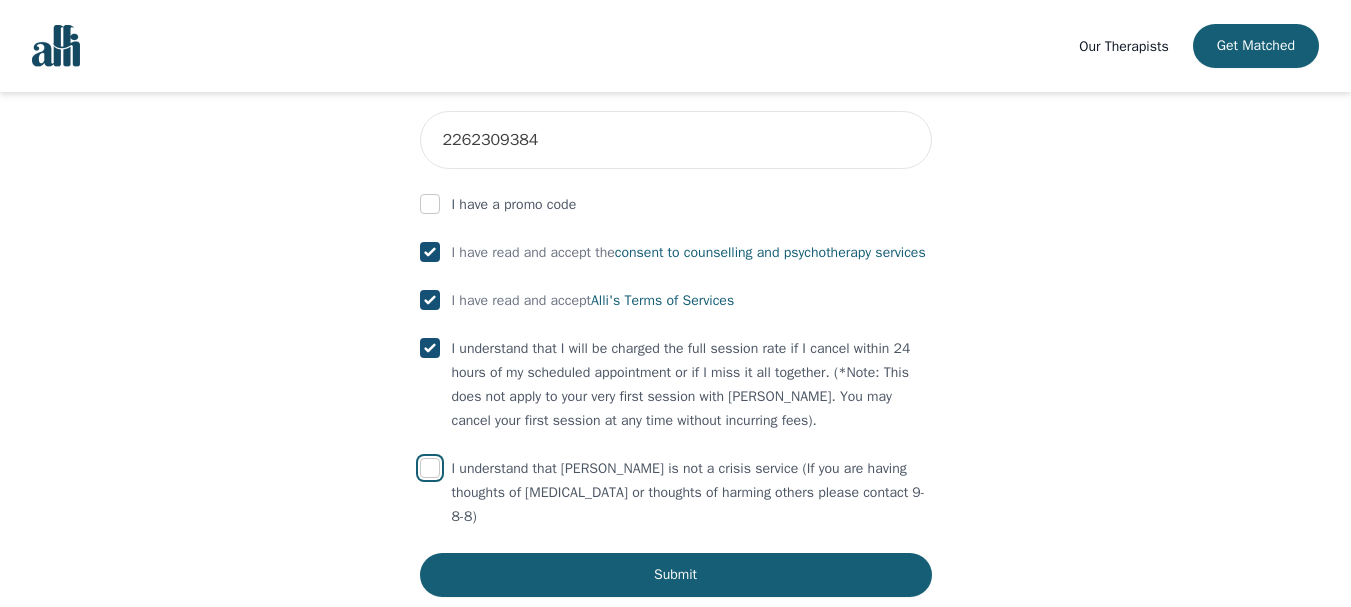 click at bounding box center [430, 468] 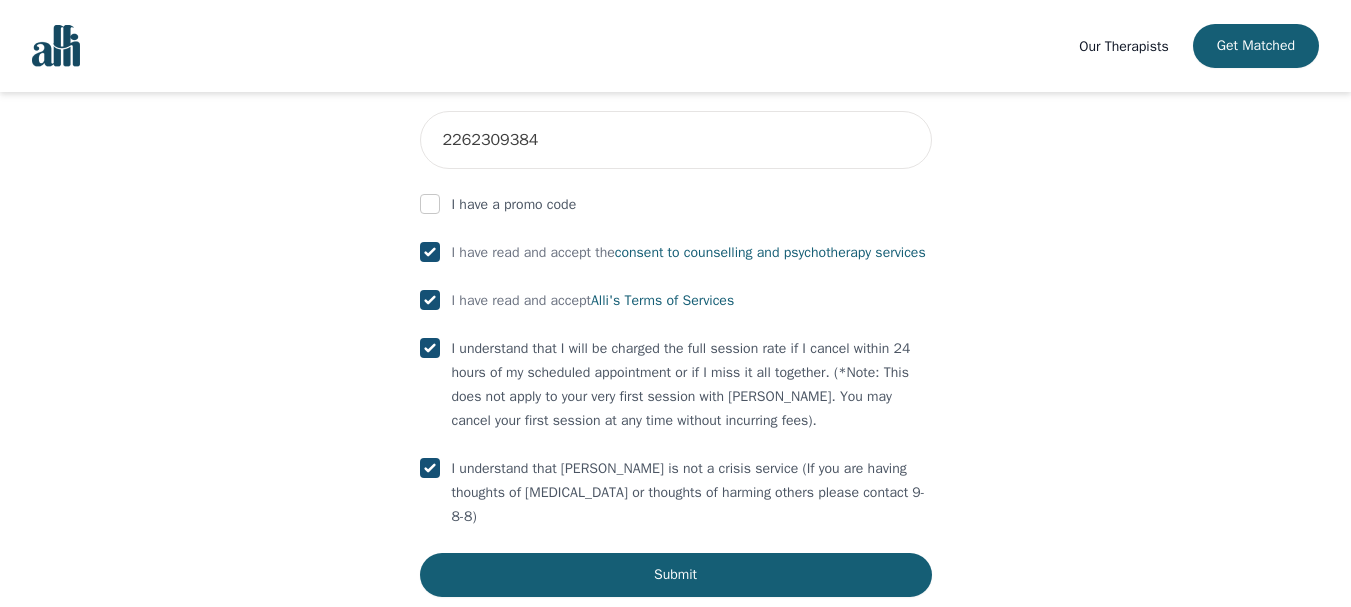 checkbox on "true" 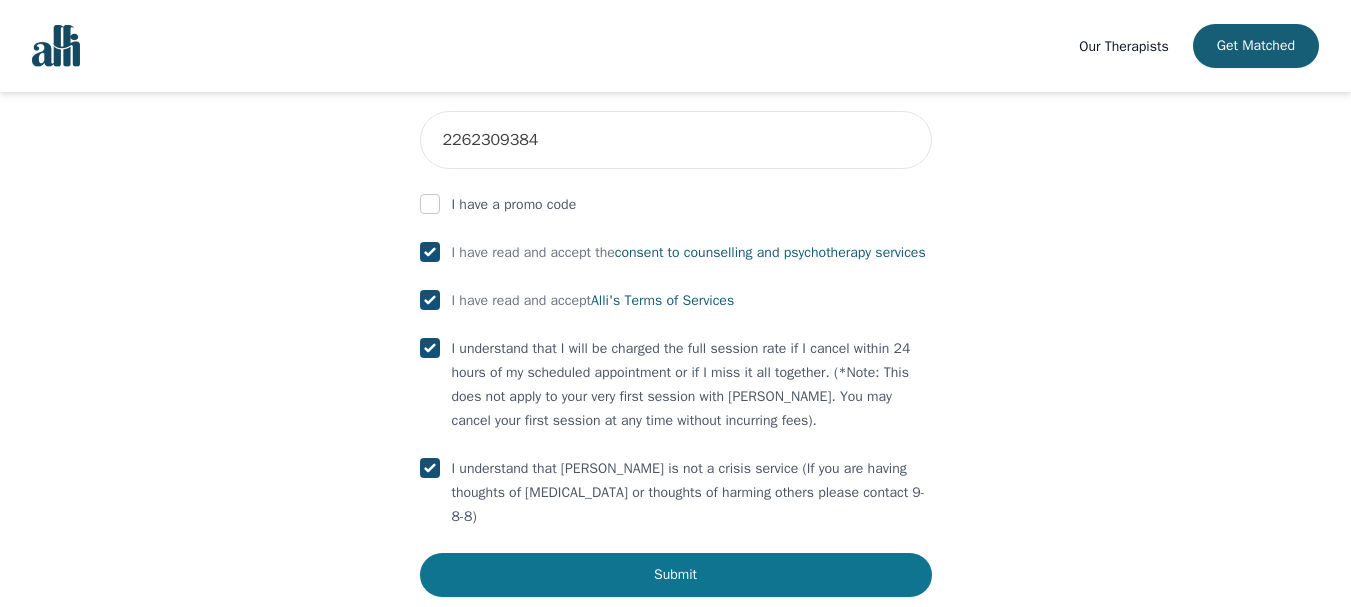 click on "Submit" at bounding box center (676, 575) 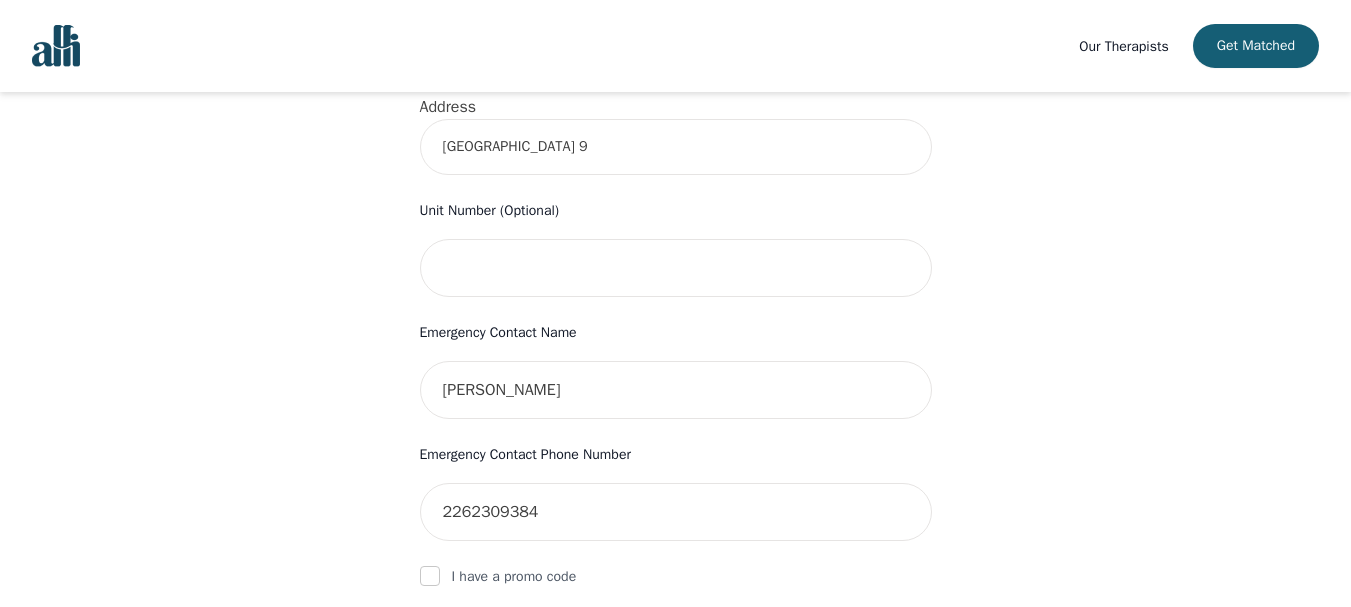 scroll, scrollTop: 582, scrollLeft: 0, axis: vertical 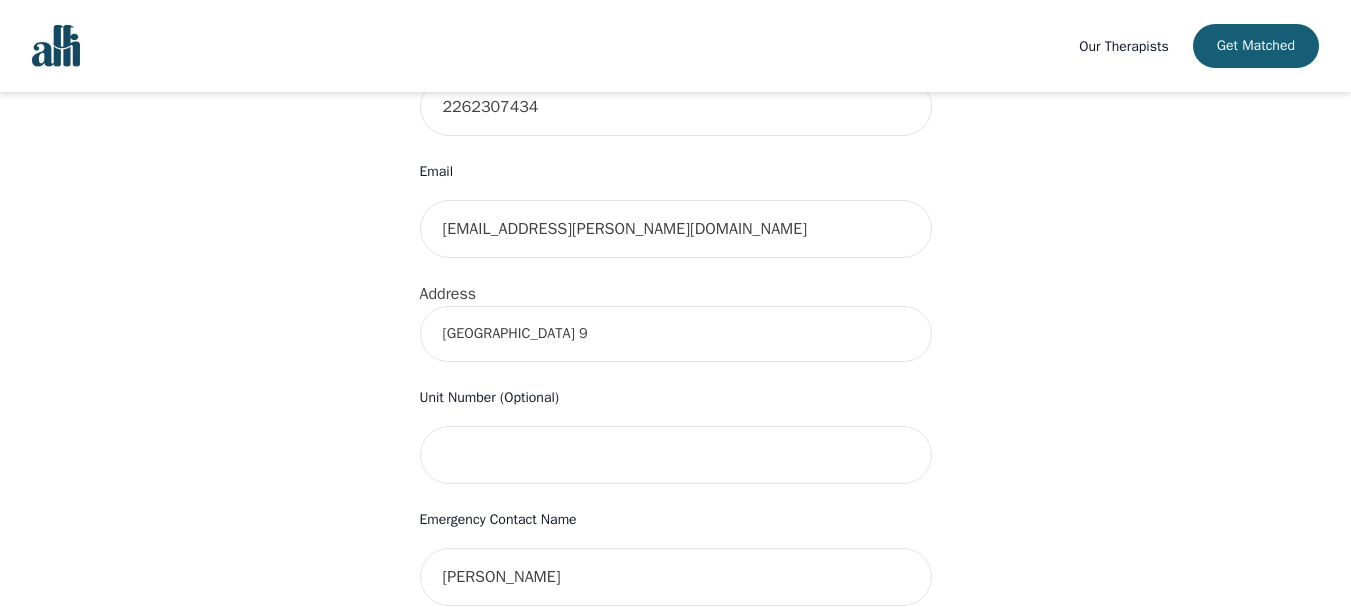 click on "[GEOGRAPHIC_DATA] 9" at bounding box center (676, 334) 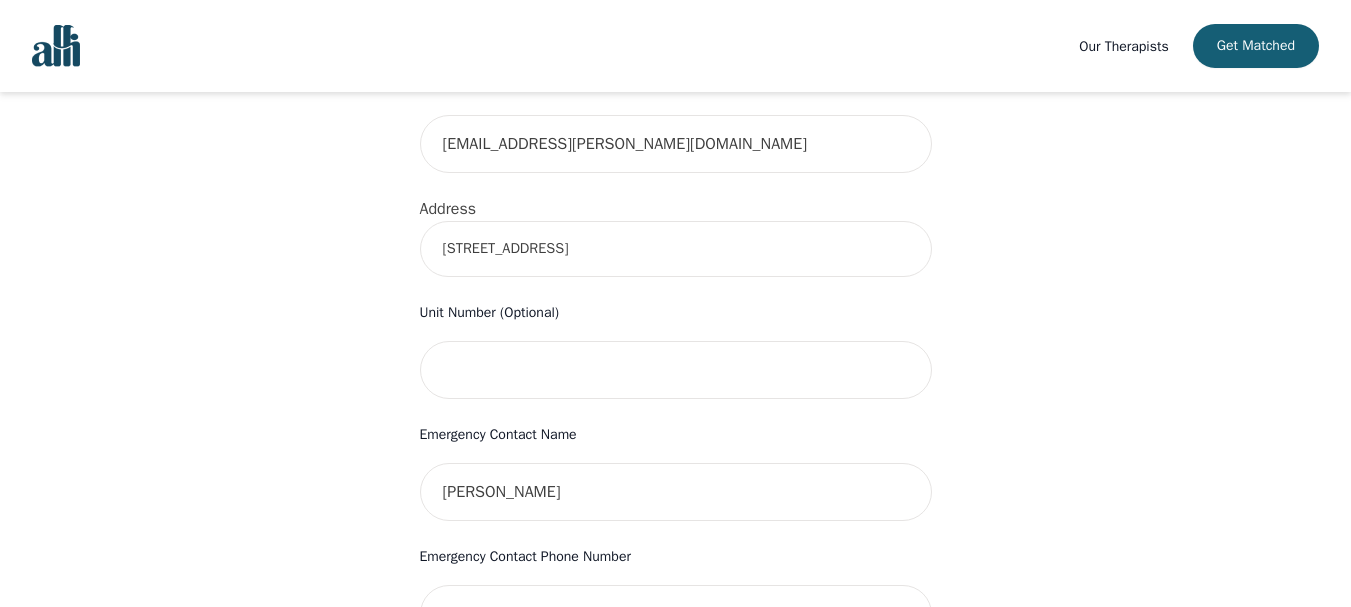 scroll, scrollTop: 697, scrollLeft: 0, axis: vertical 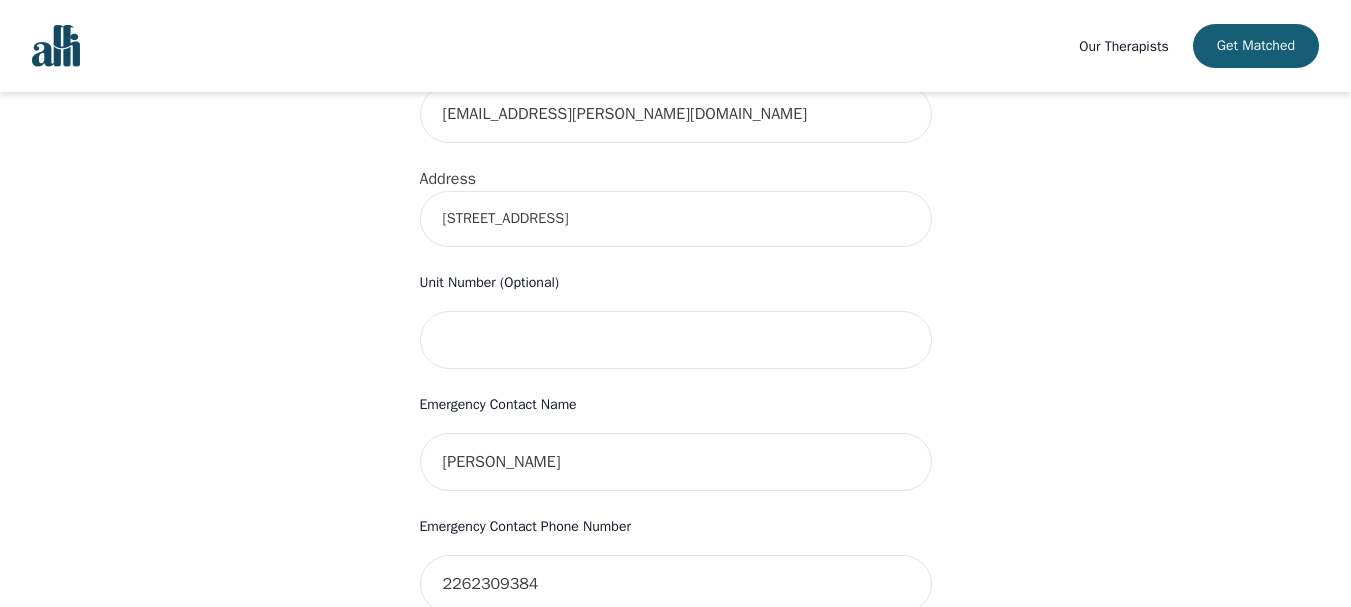 type on "[STREET_ADDRESS]" 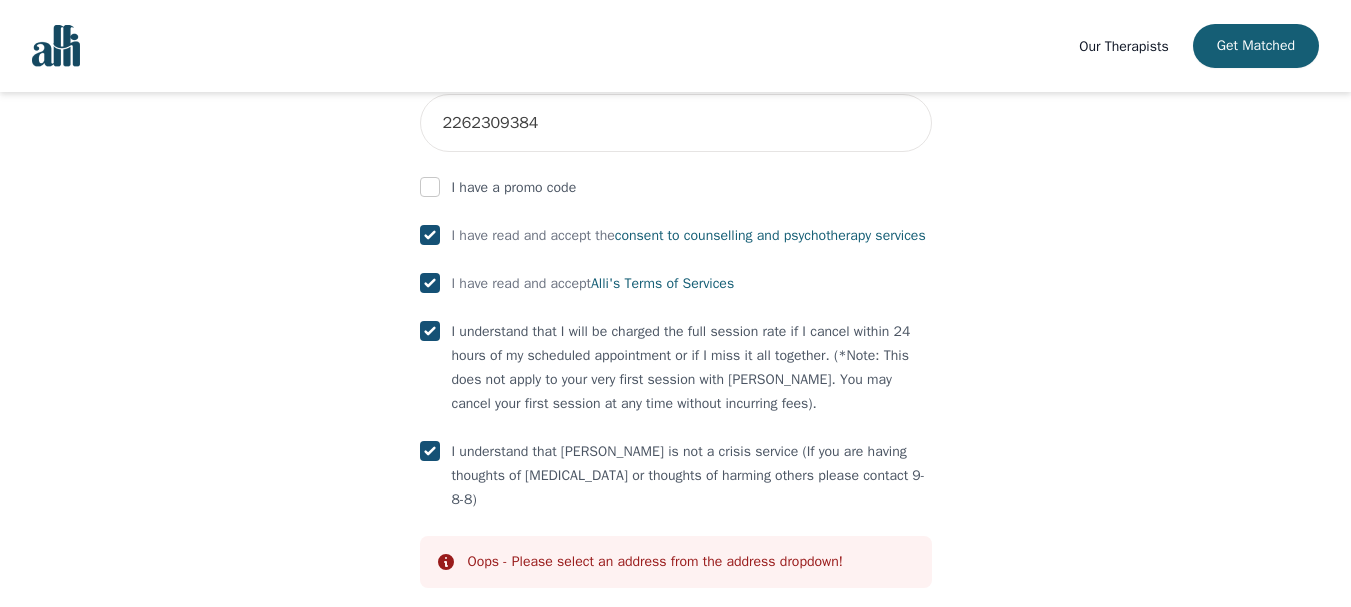 scroll, scrollTop: 1271, scrollLeft: 0, axis: vertical 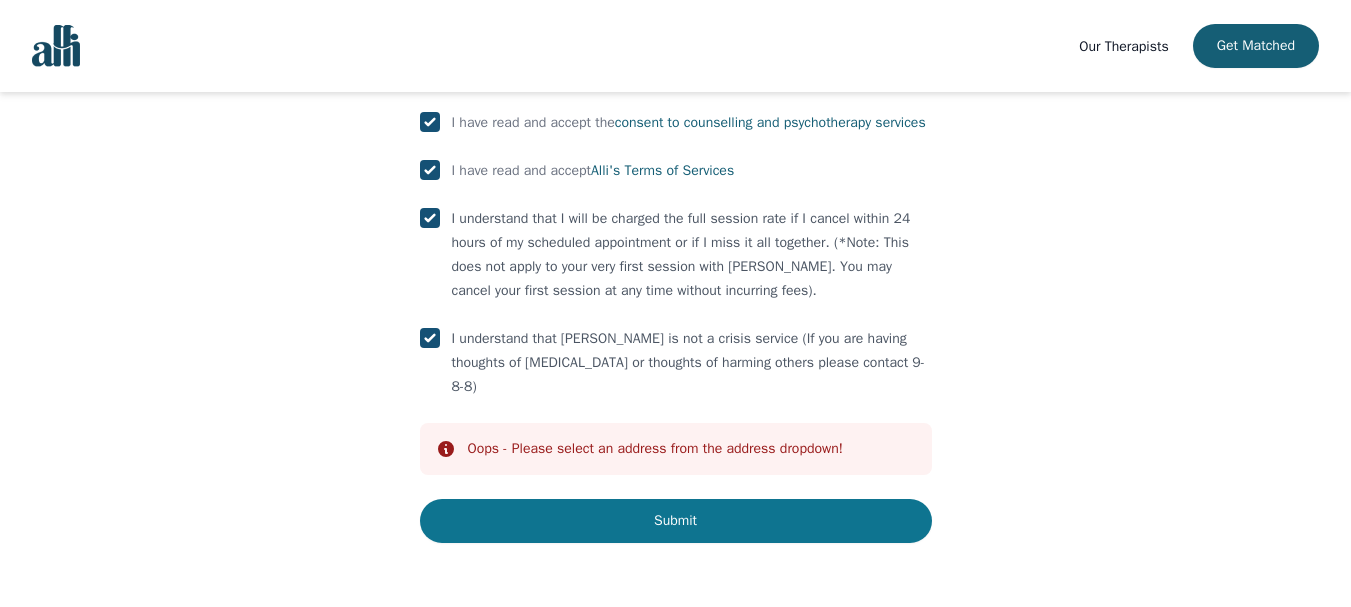 click on "Submit" at bounding box center [676, 521] 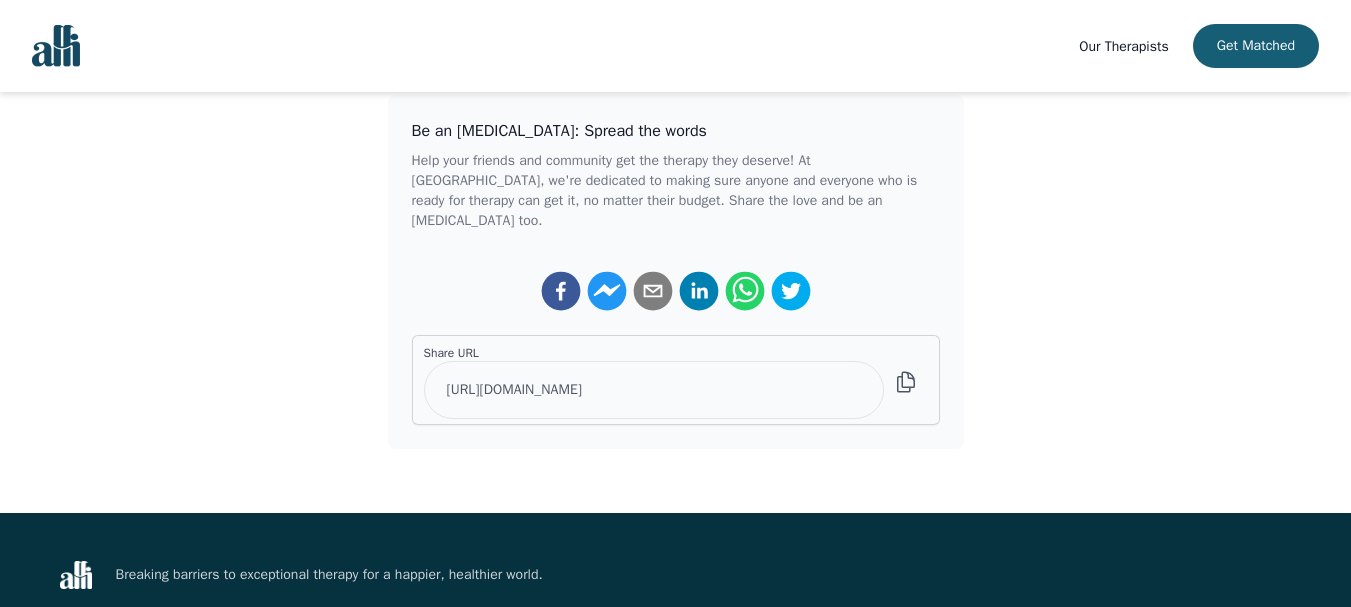 scroll, scrollTop: 684, scrollLeft: 0, axis: vertical 